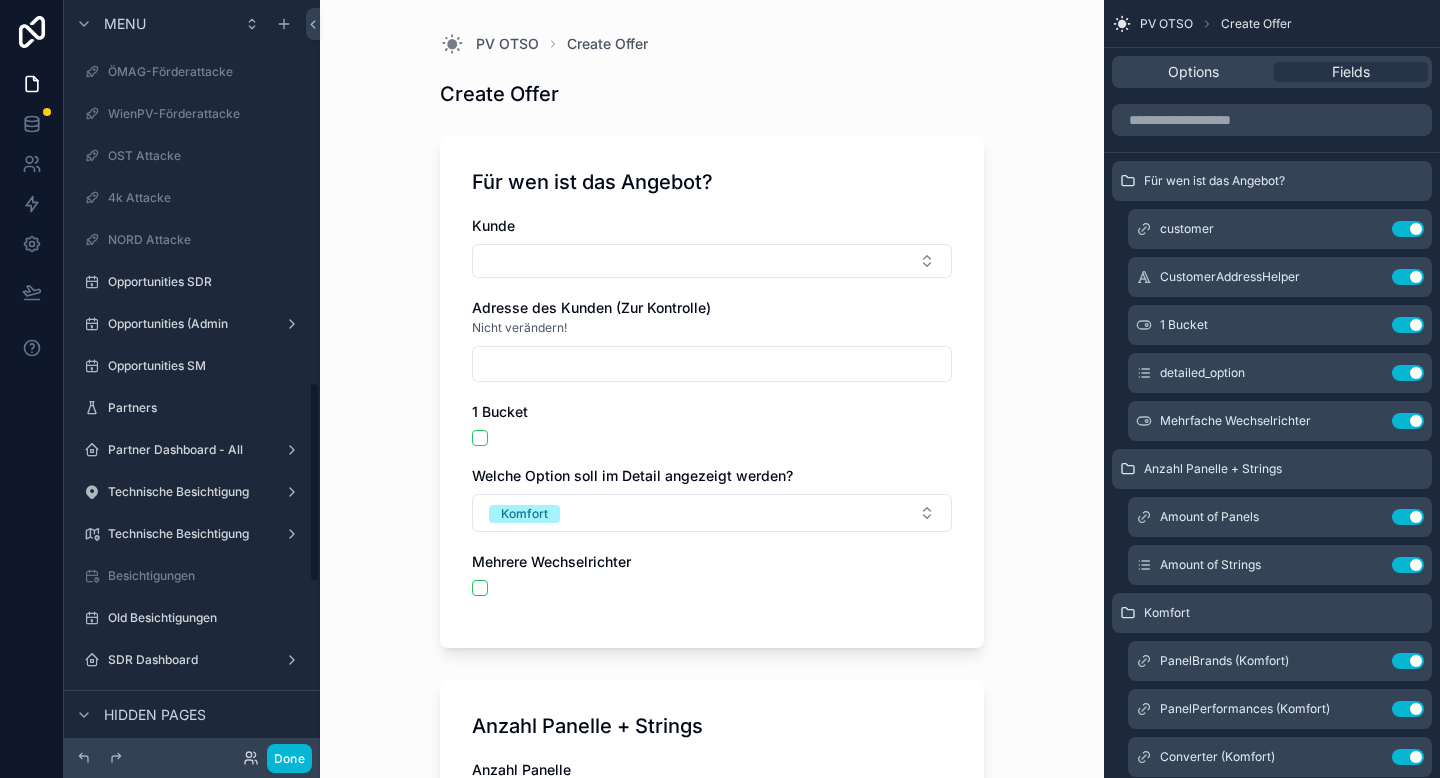 scroll, scrollTop: 0, scrollLeft: 0, axis: both 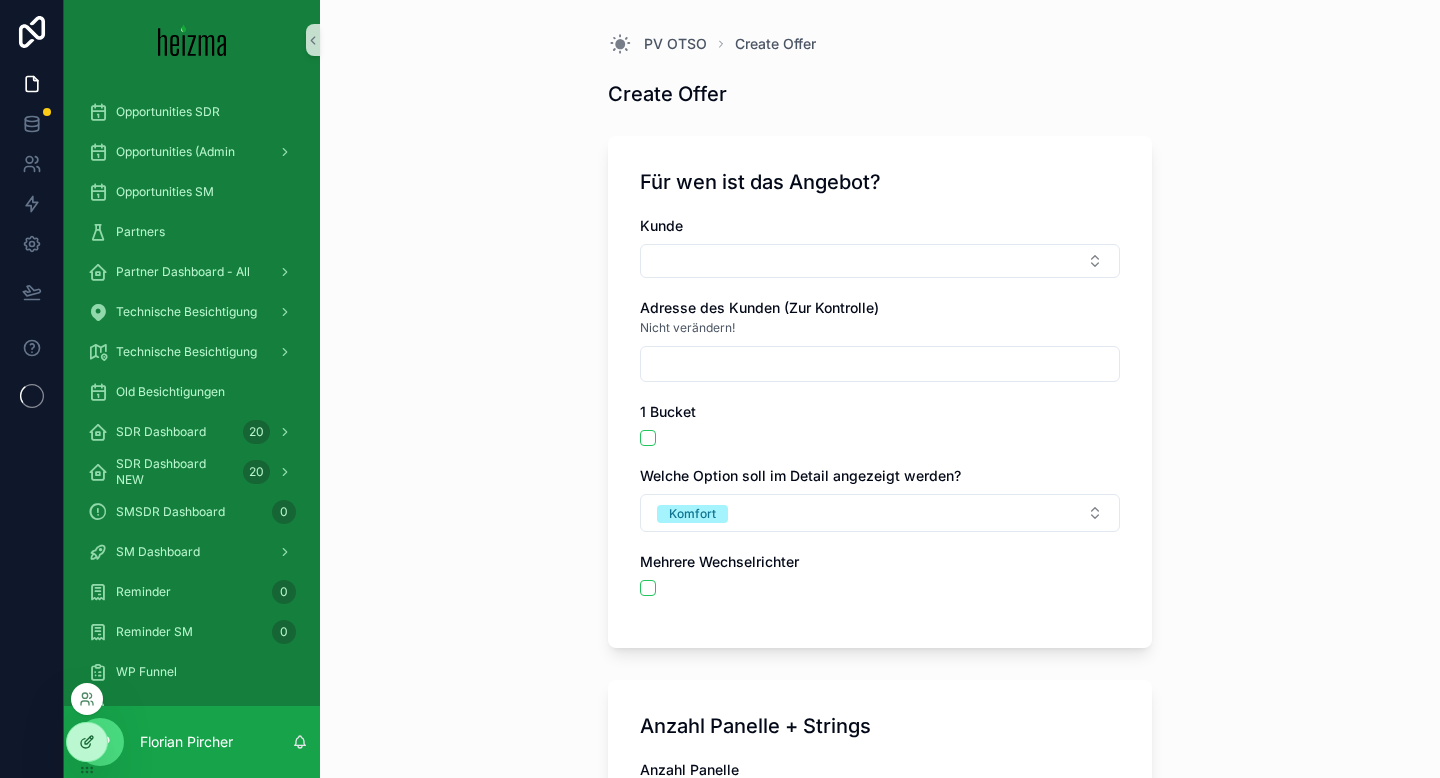click 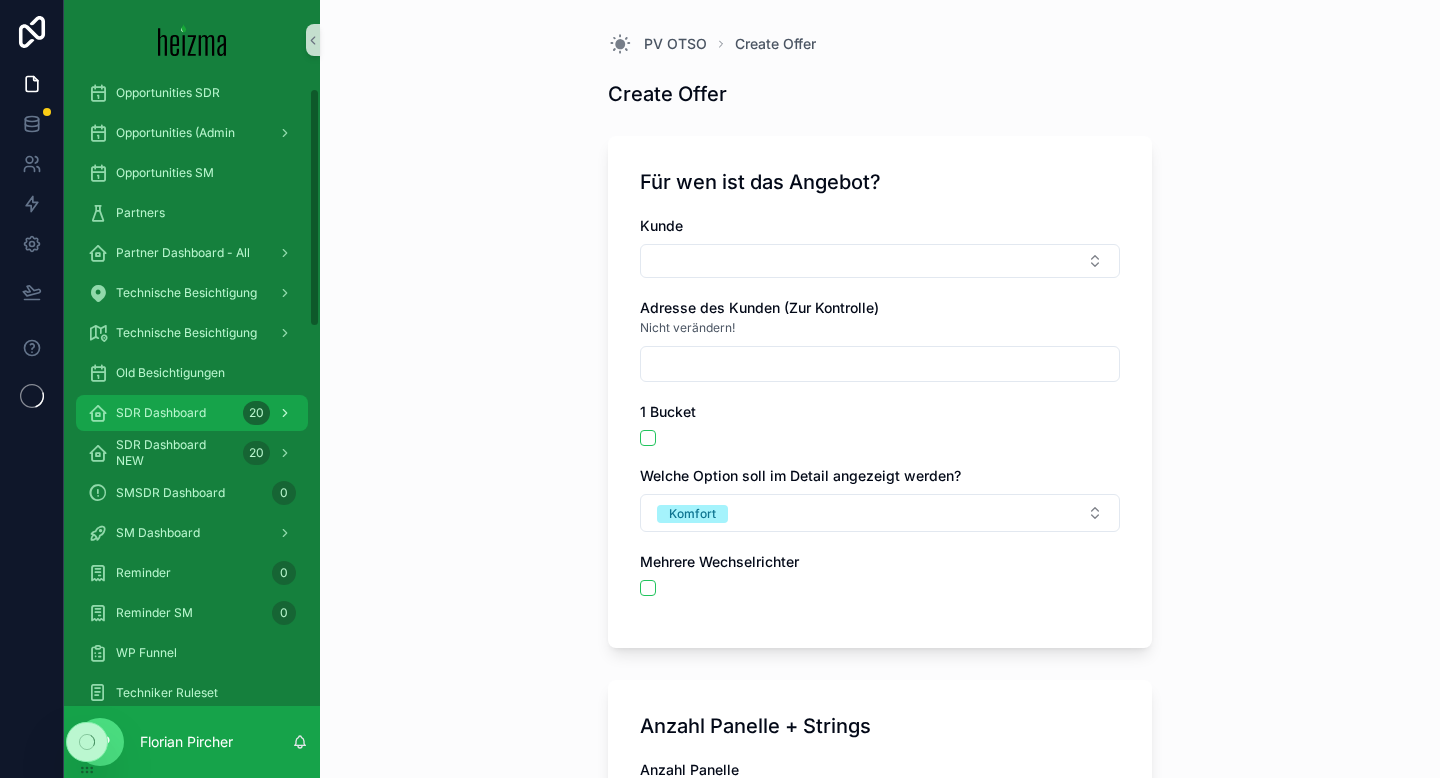 scroll, scrollTop: 21, scrollLeft: 0, axis: vertical 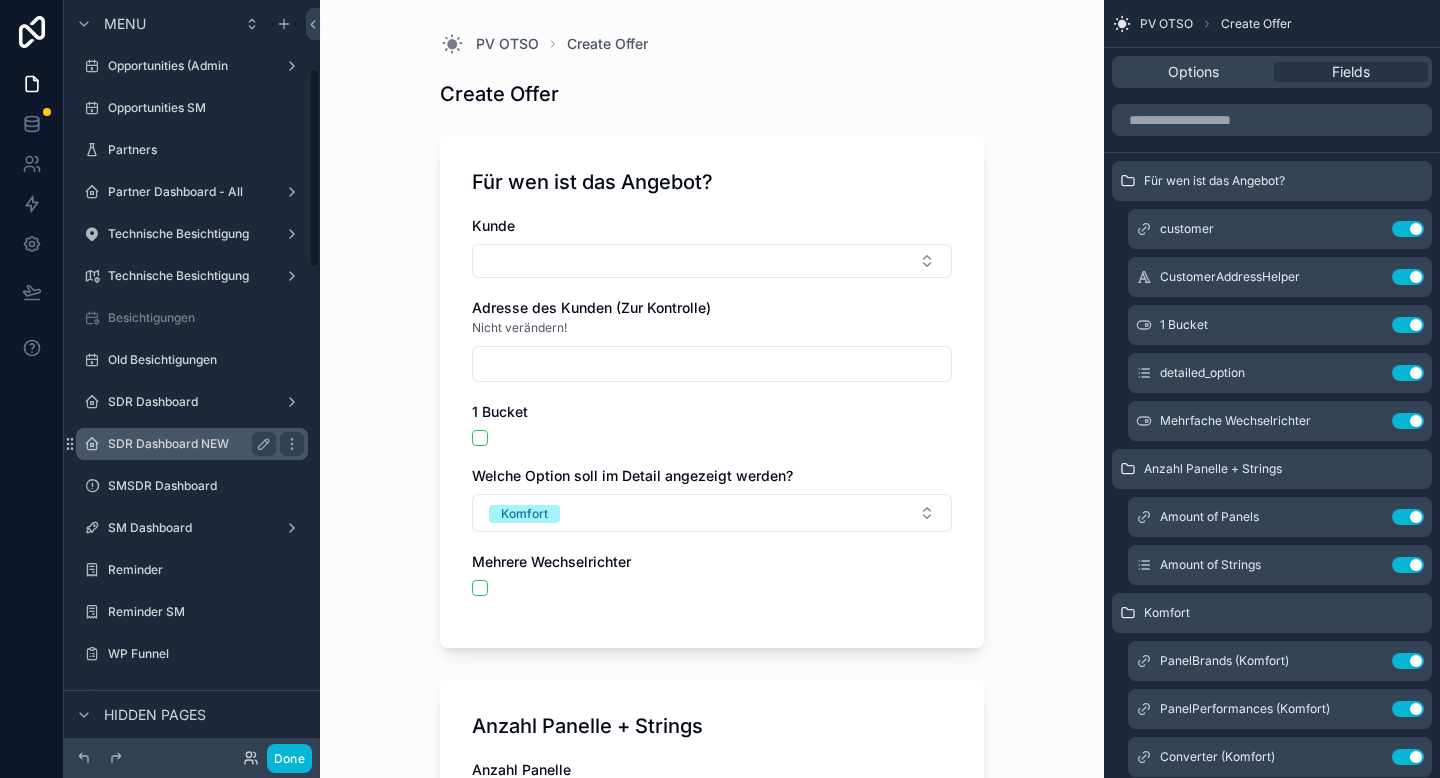 click on "SDR Dashboard NEW" at bounding box center (188, 444) 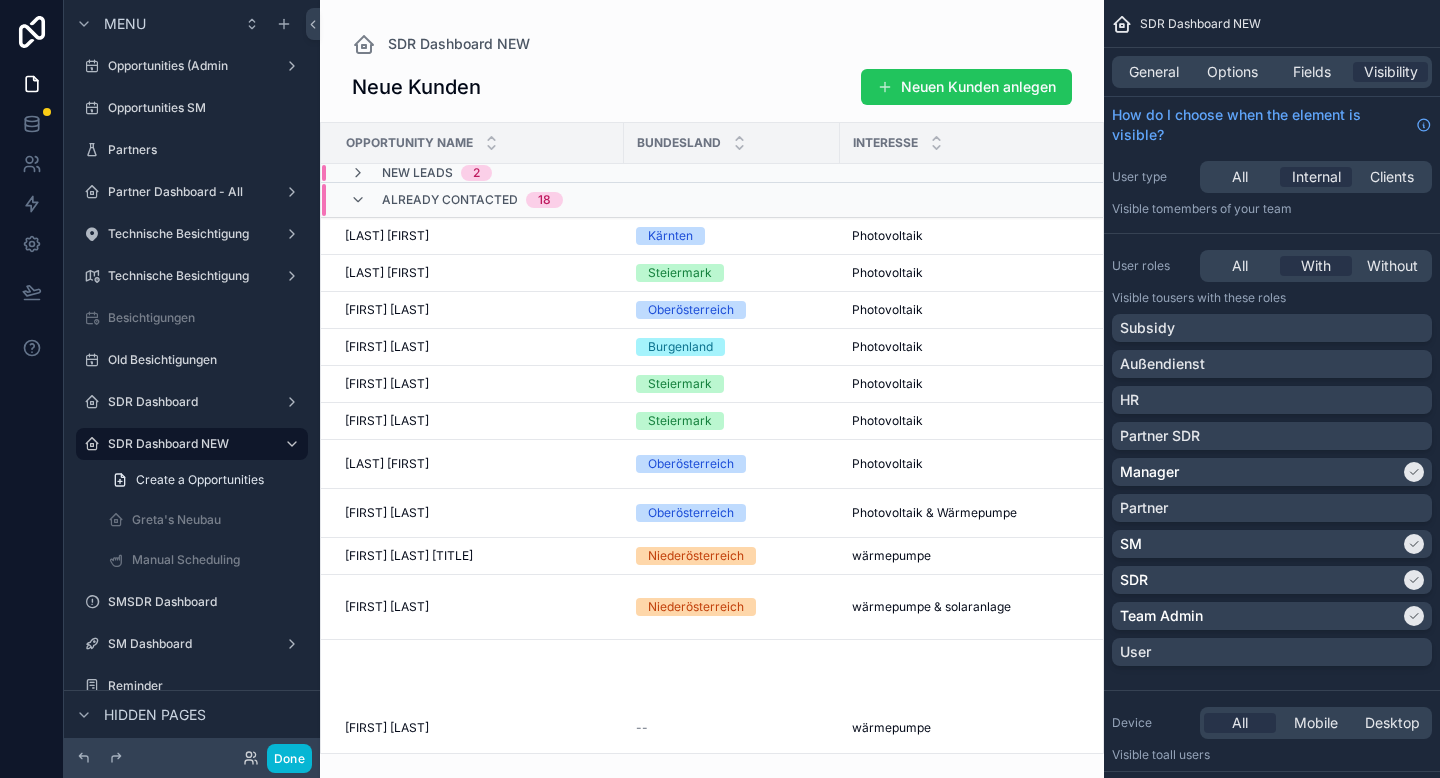 click at bounding box center (712, 389) 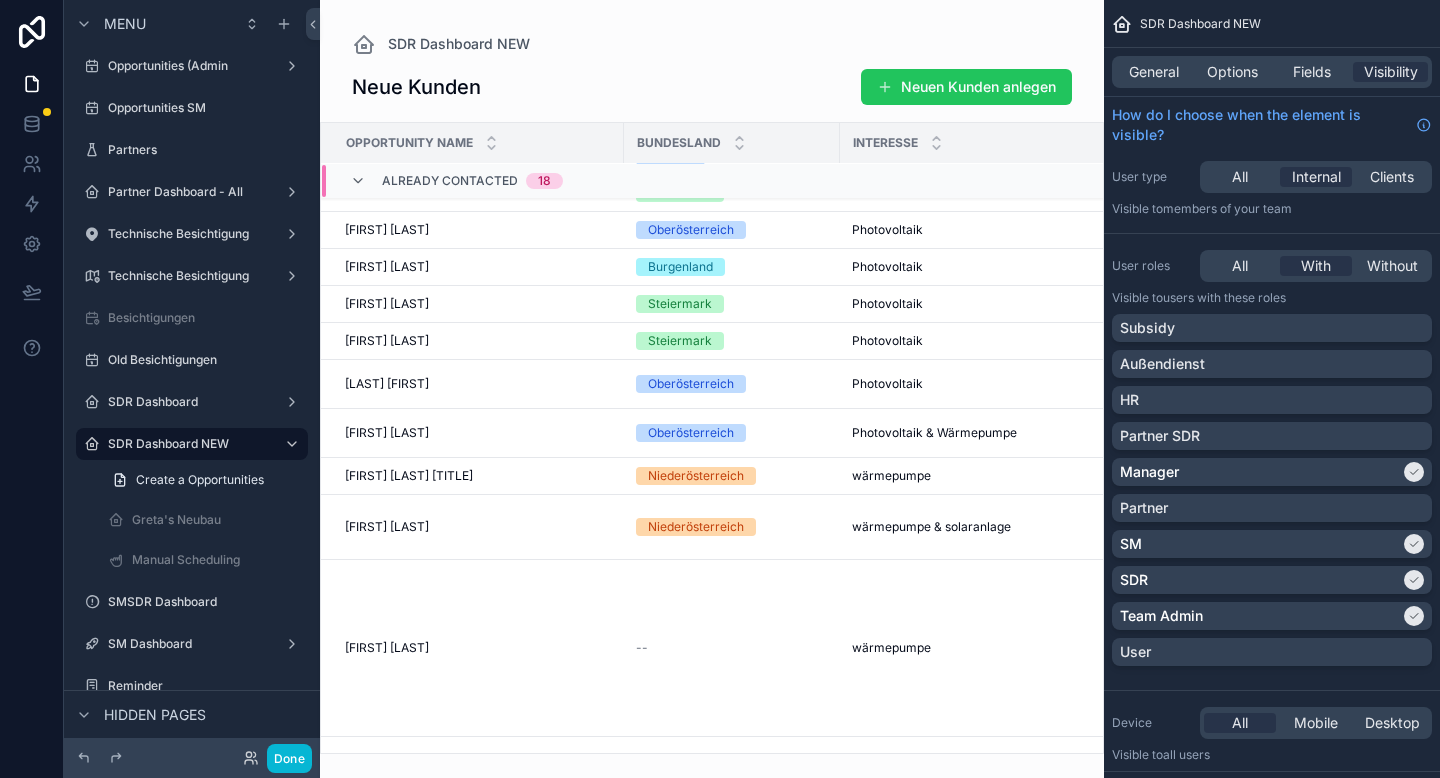 scroll, scrollTop: 81, scrollLeft: 0, axis: vertical 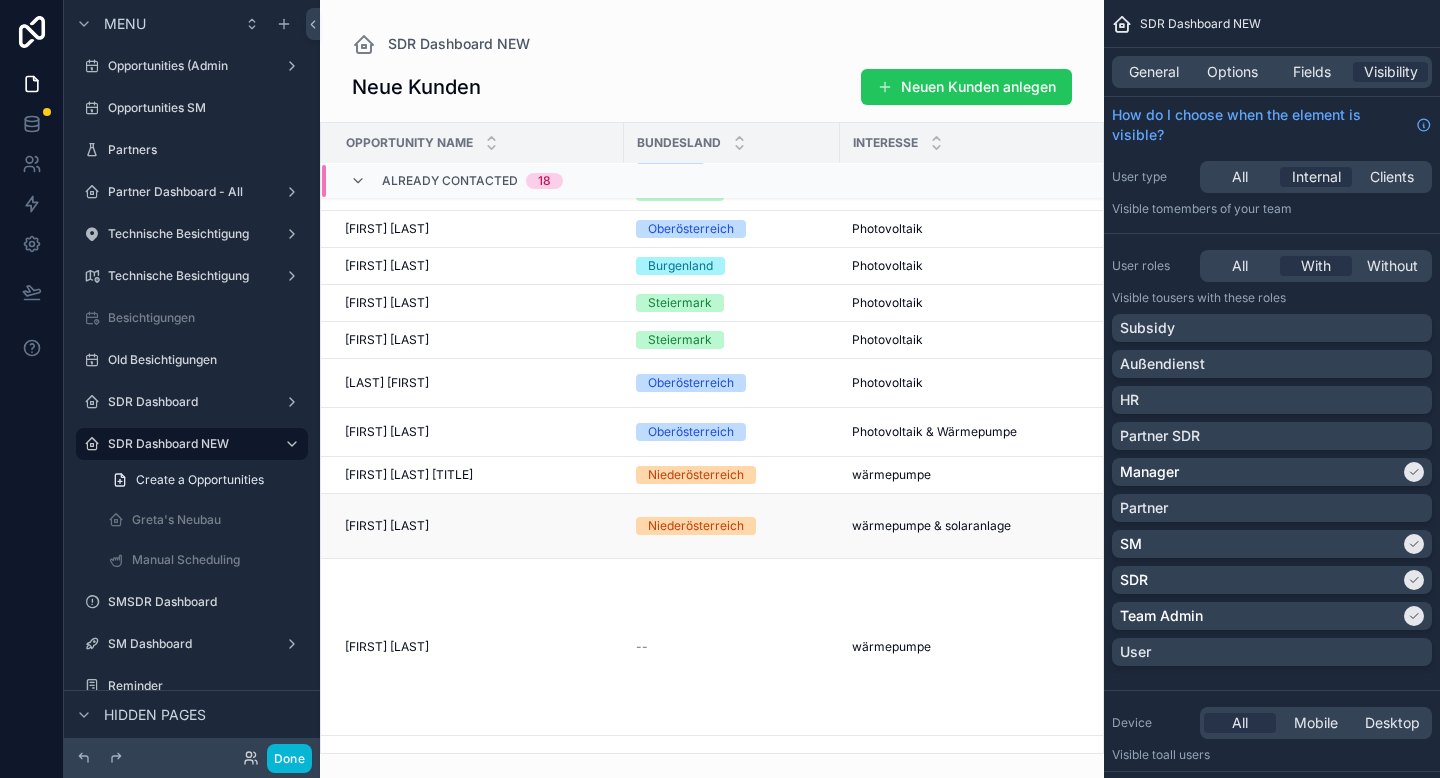 click on "[FIRST] [LAST]" at bounding box center (387, 526) 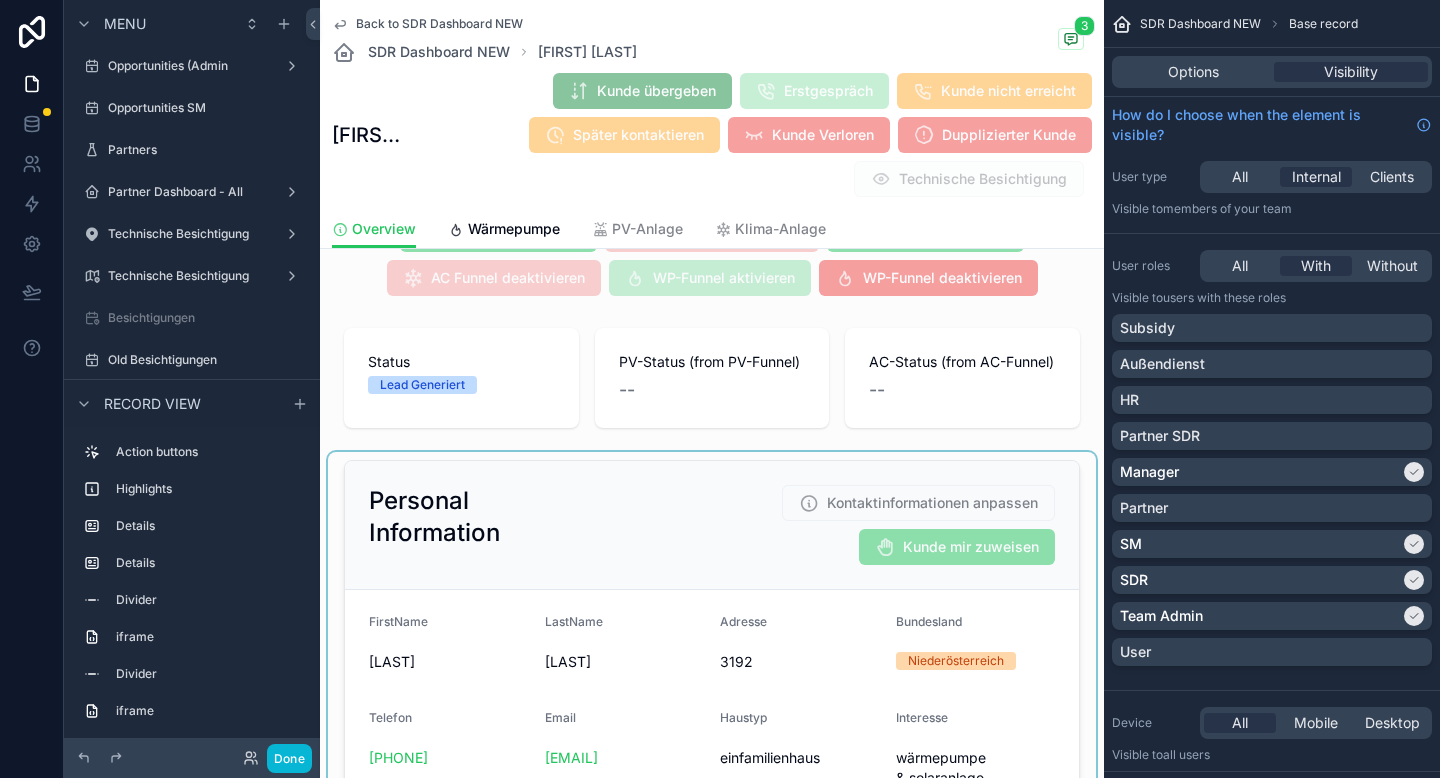 scroll, scrollTop: 72, scrollLeft: 0, axis: vertical 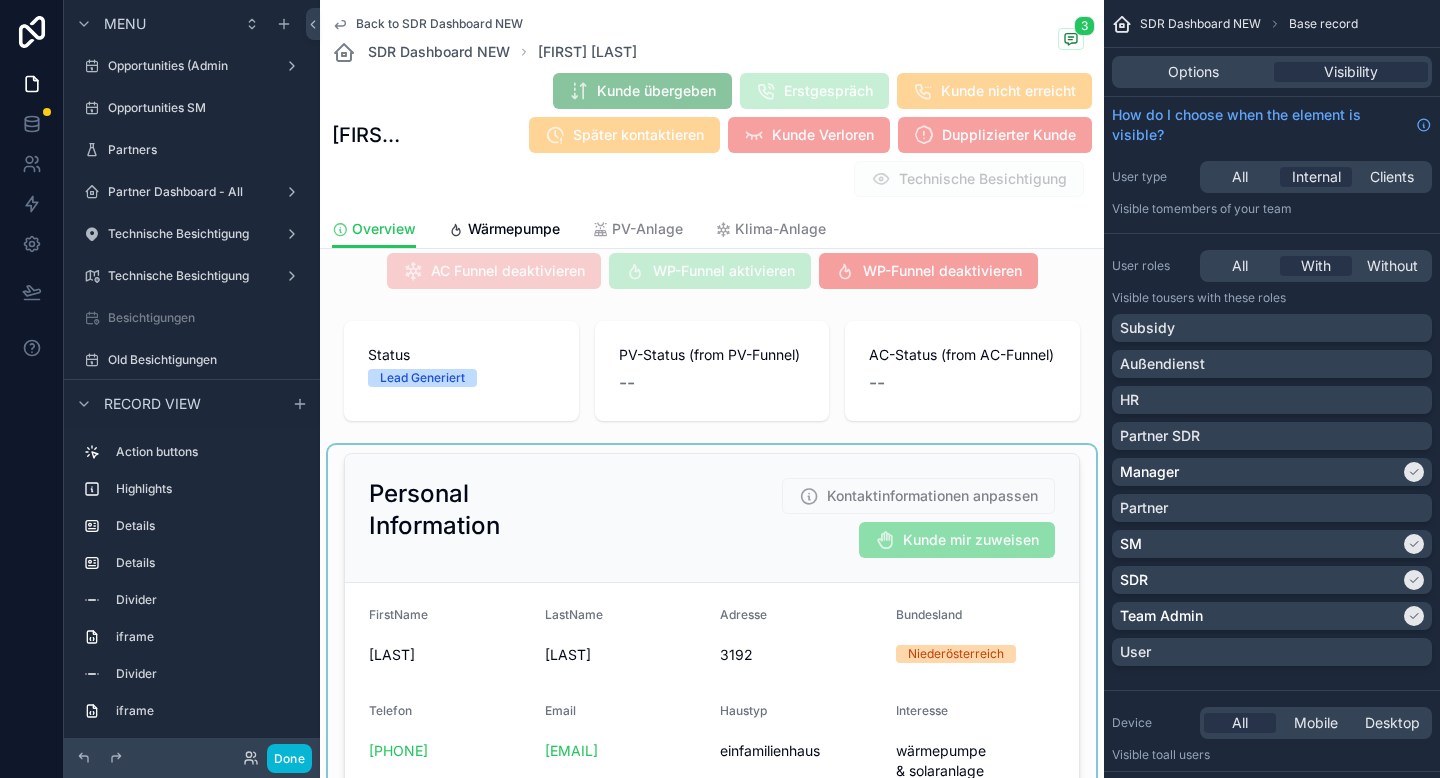 click at bounding box center [712, 728] 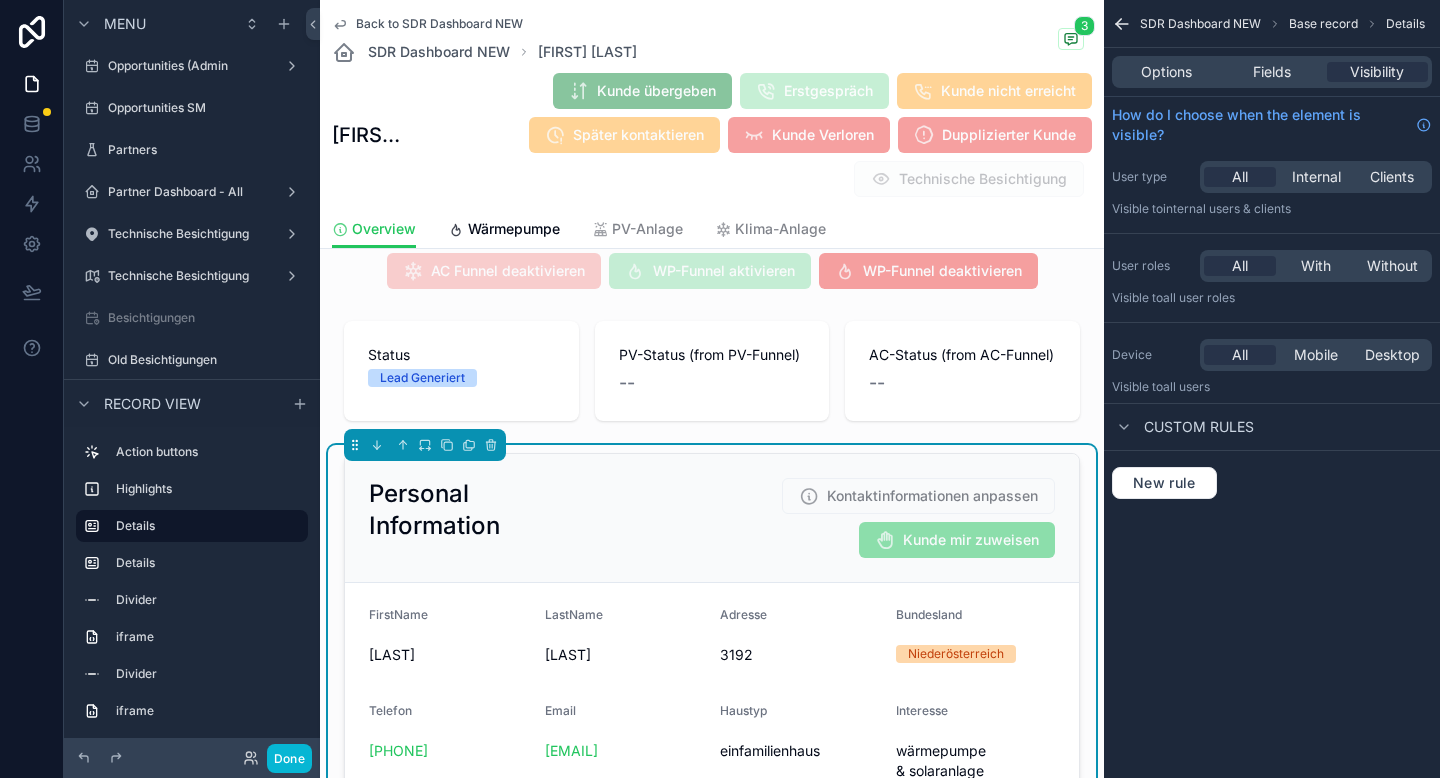 click on "Options Fields Visibility" at bounding box center [1272, 72] 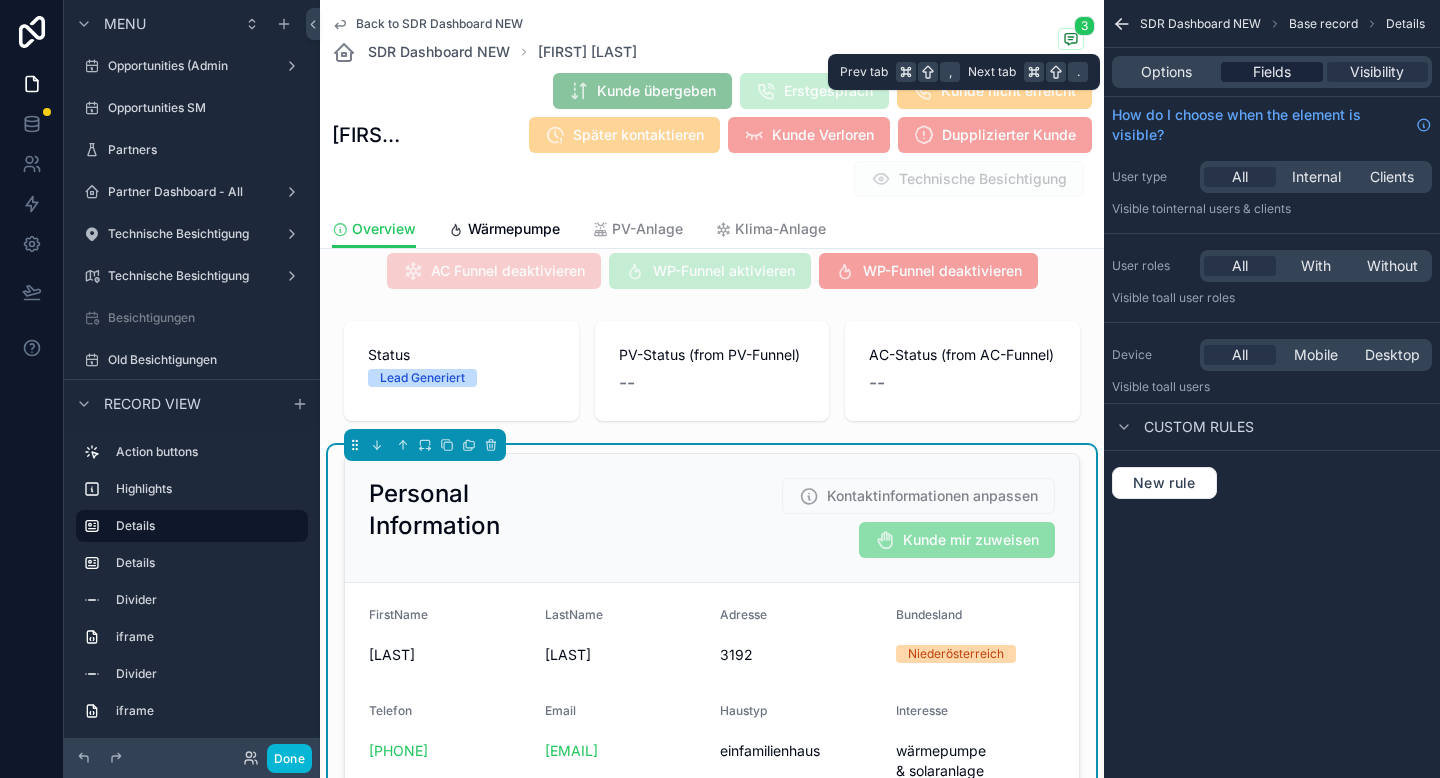 click on "Fields" at bounding box center [1272, 72] 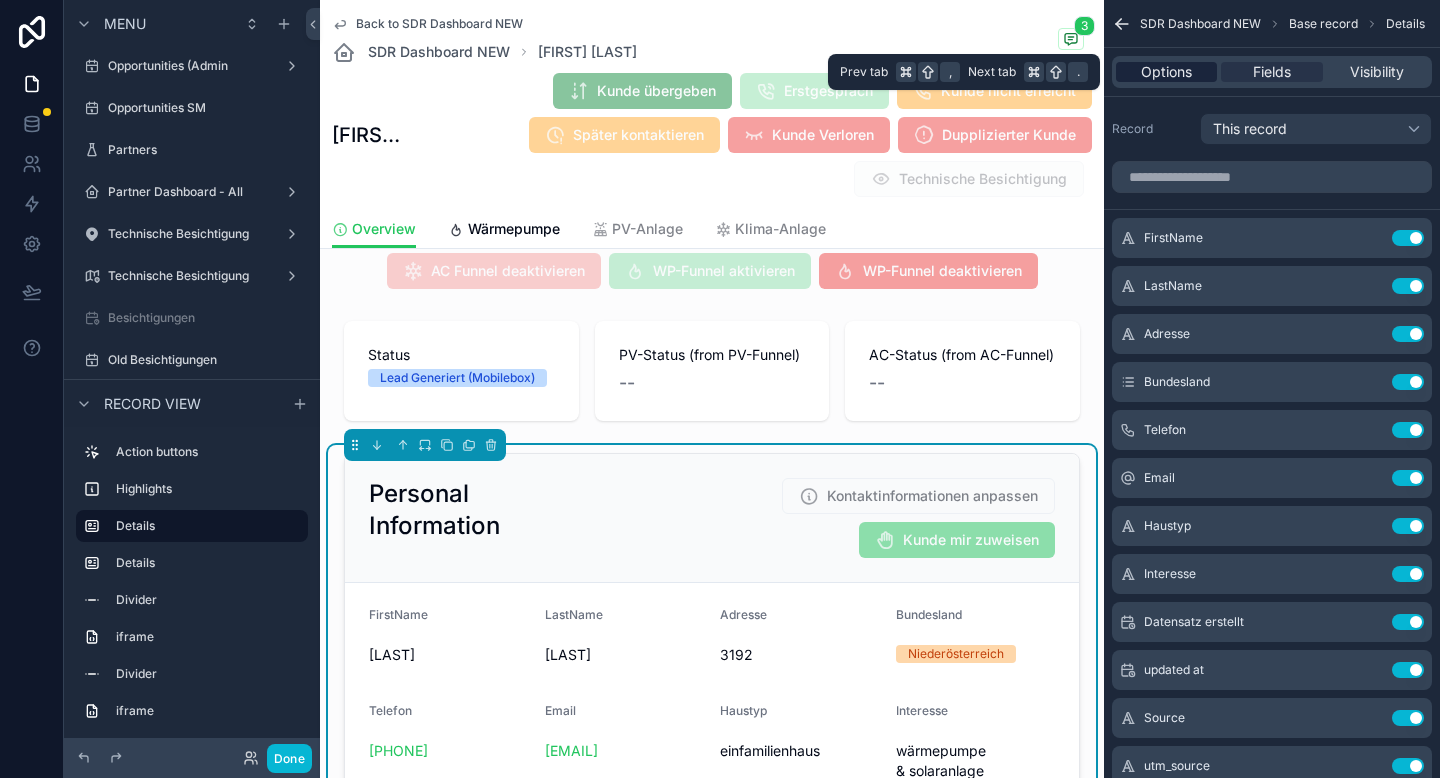 click on "Options" at bounding box center [1166, 72] 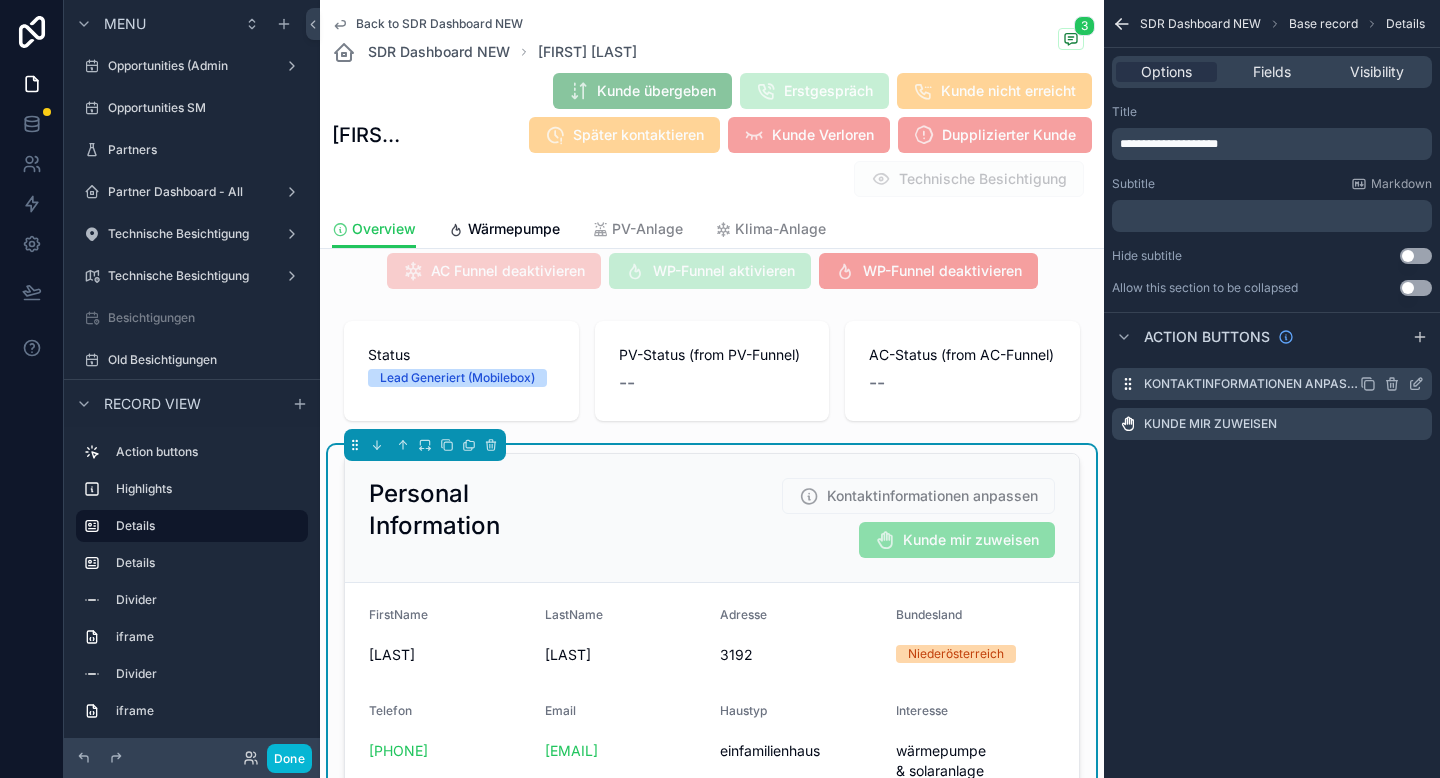 click 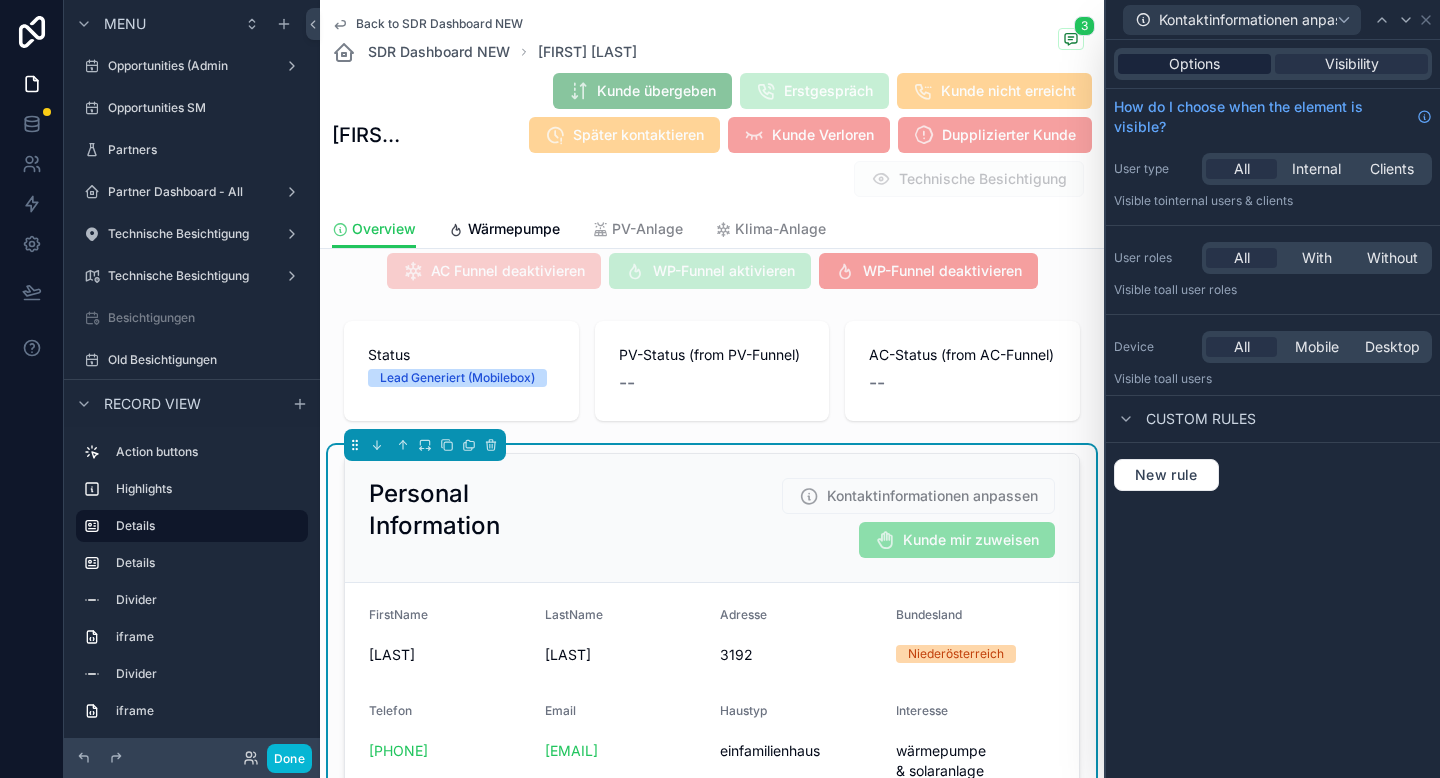 click on "Options" at bounding box center [1194, 64] 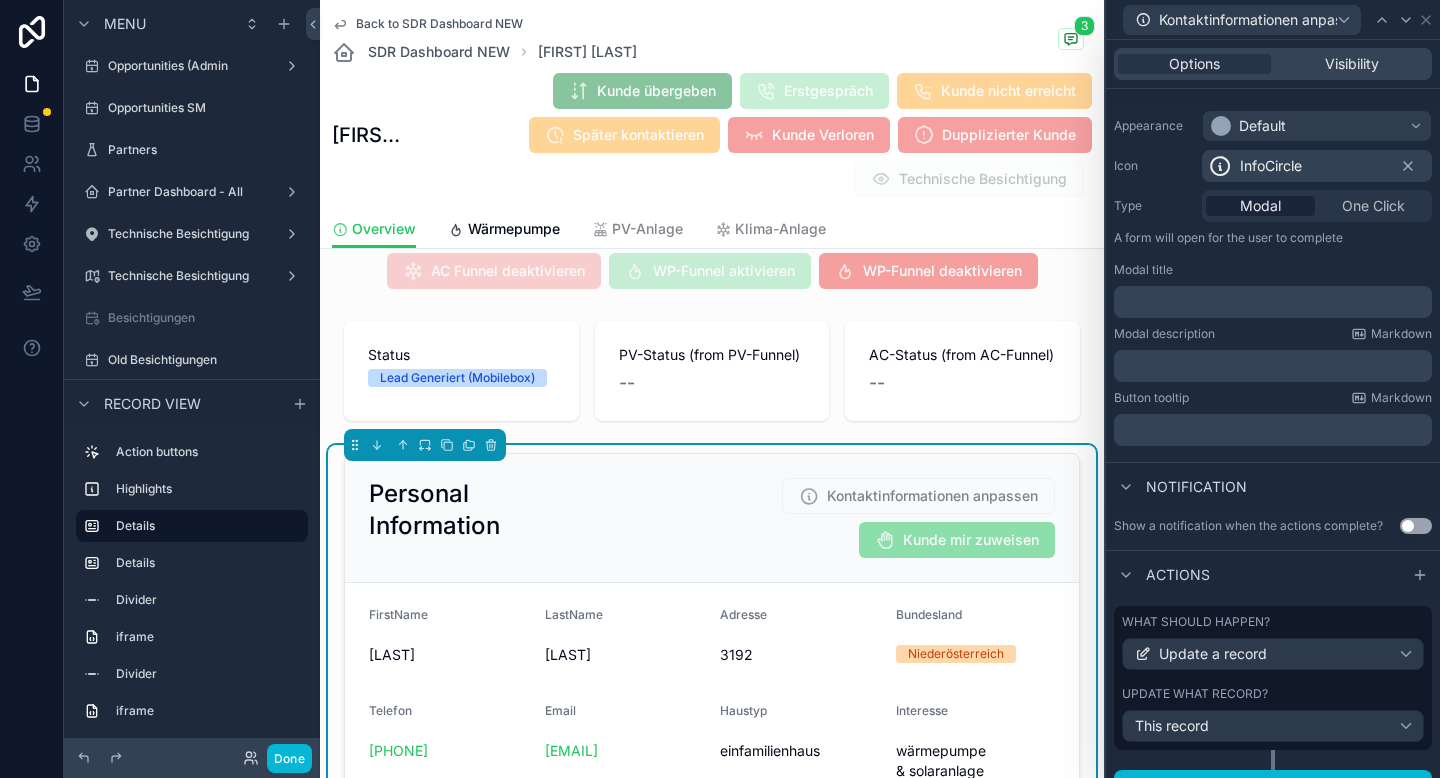 scroll, scrollTop: 178, scrollLeft: 0, axis: vertical 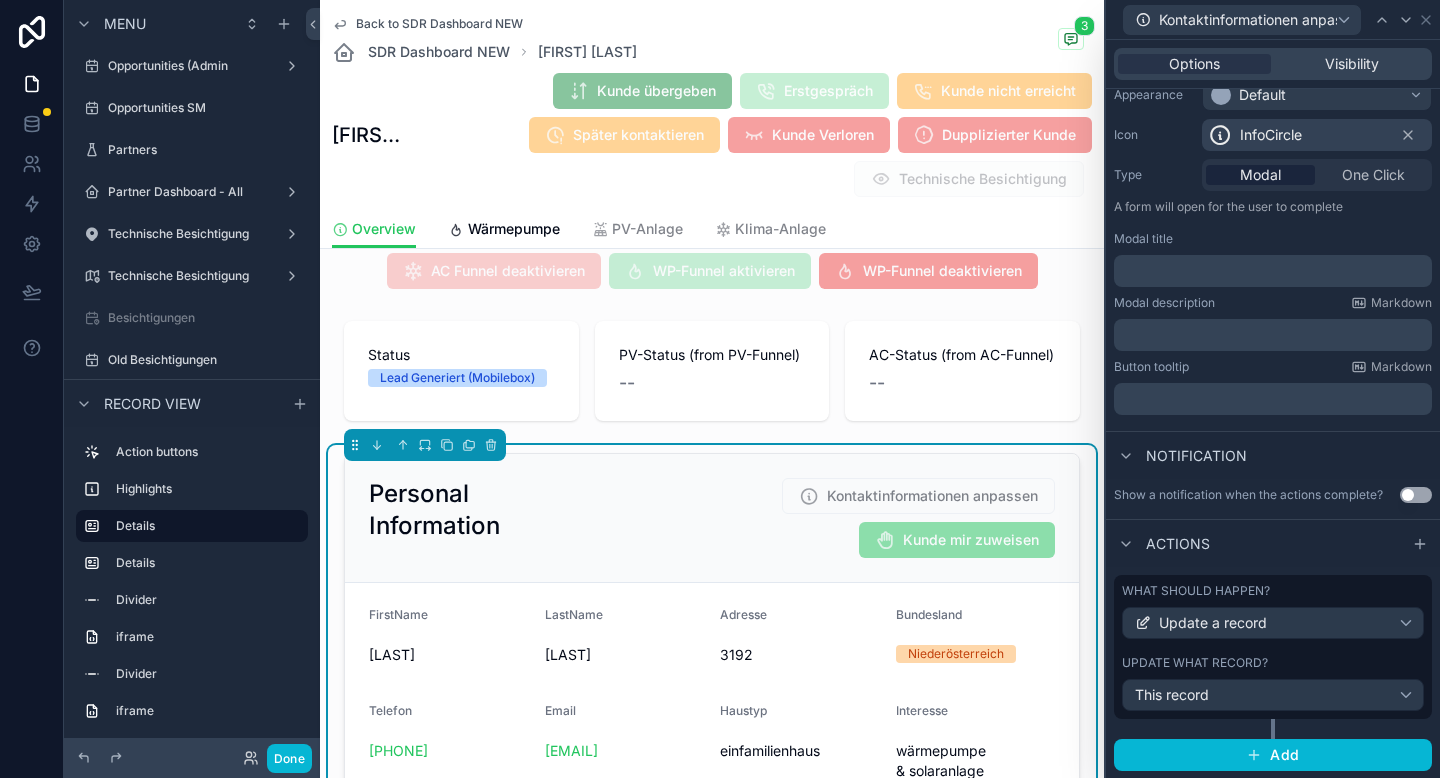 click on "What should happen? Update a record Update what record? This record" at bounding box center (1273, 647) 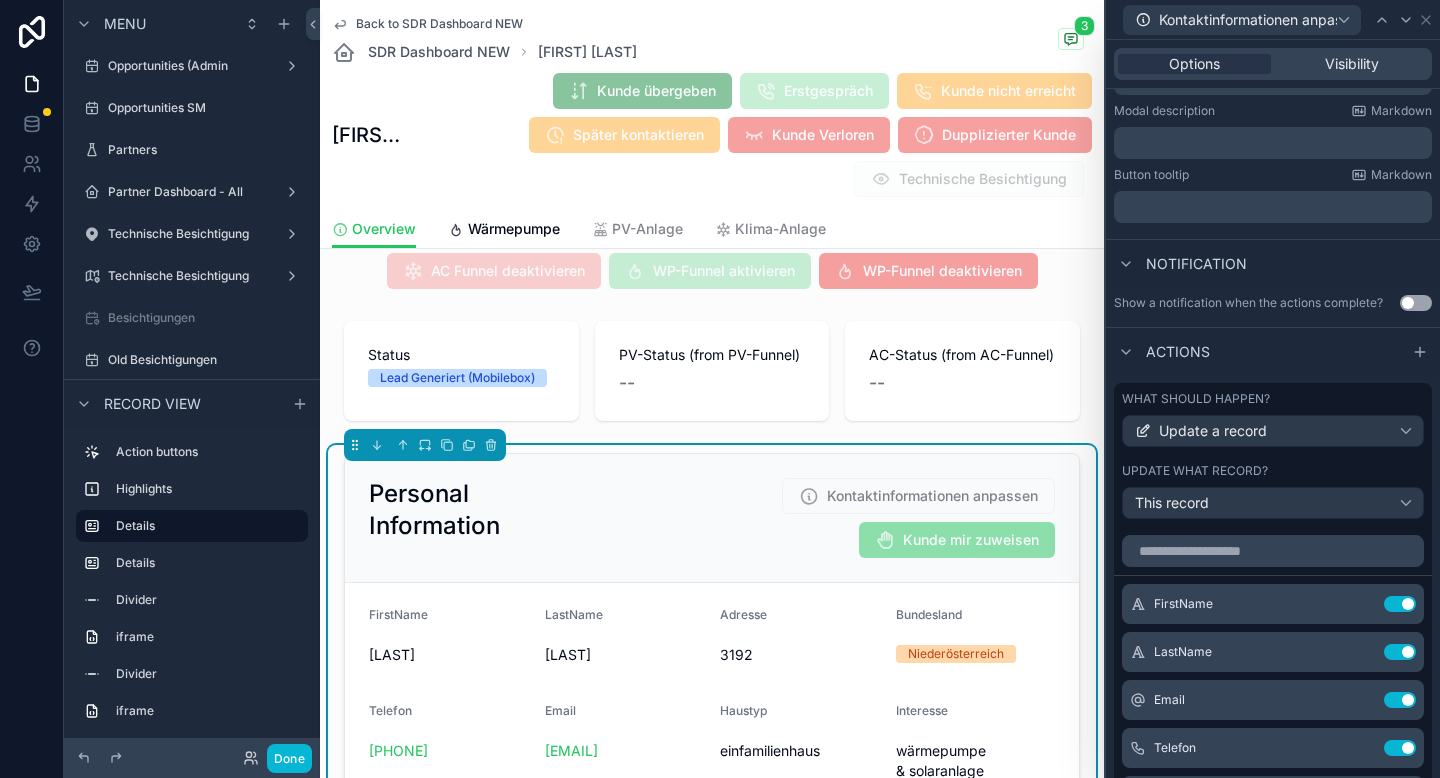 scroll, scrollTop: 383, scrollLeft: 0, axis: vertical 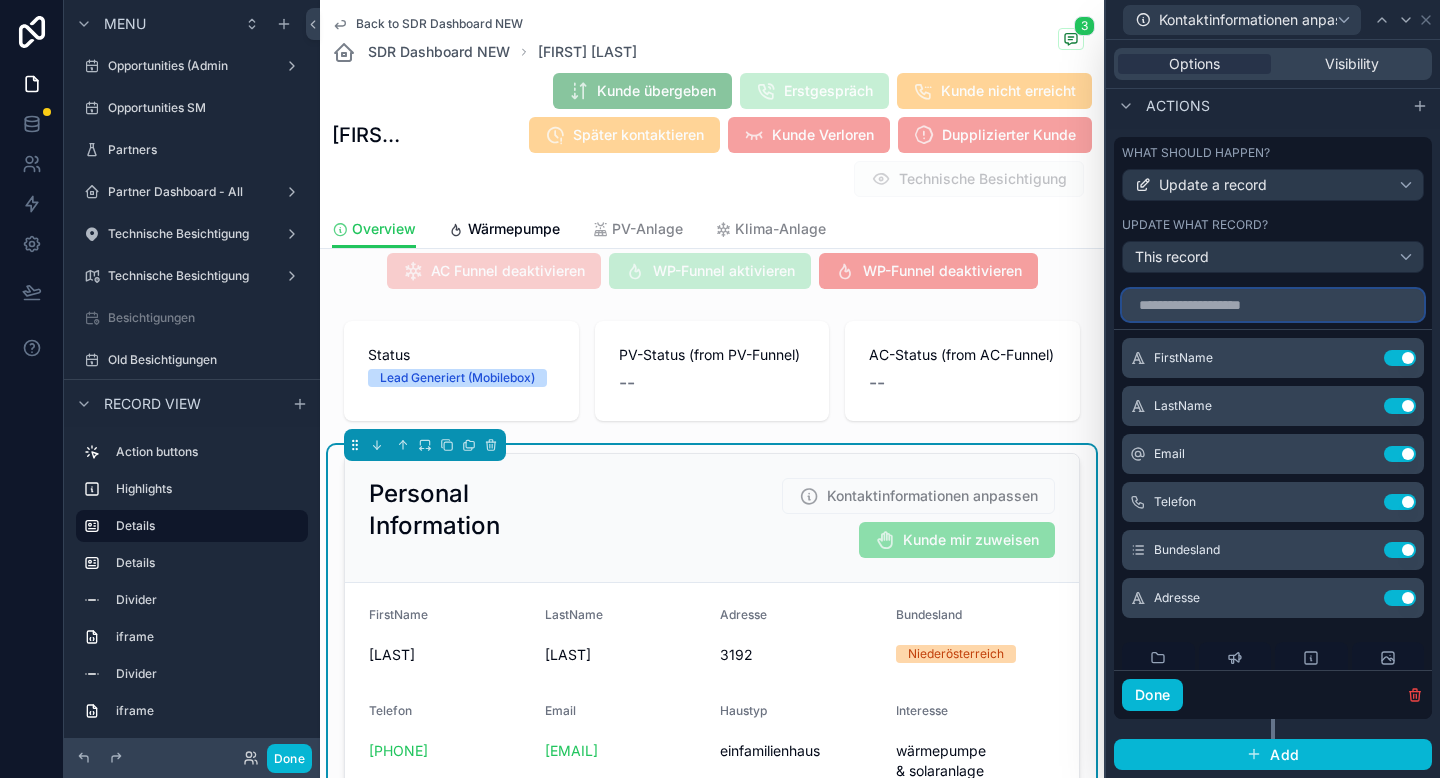click at bounding box center [1273, 305] 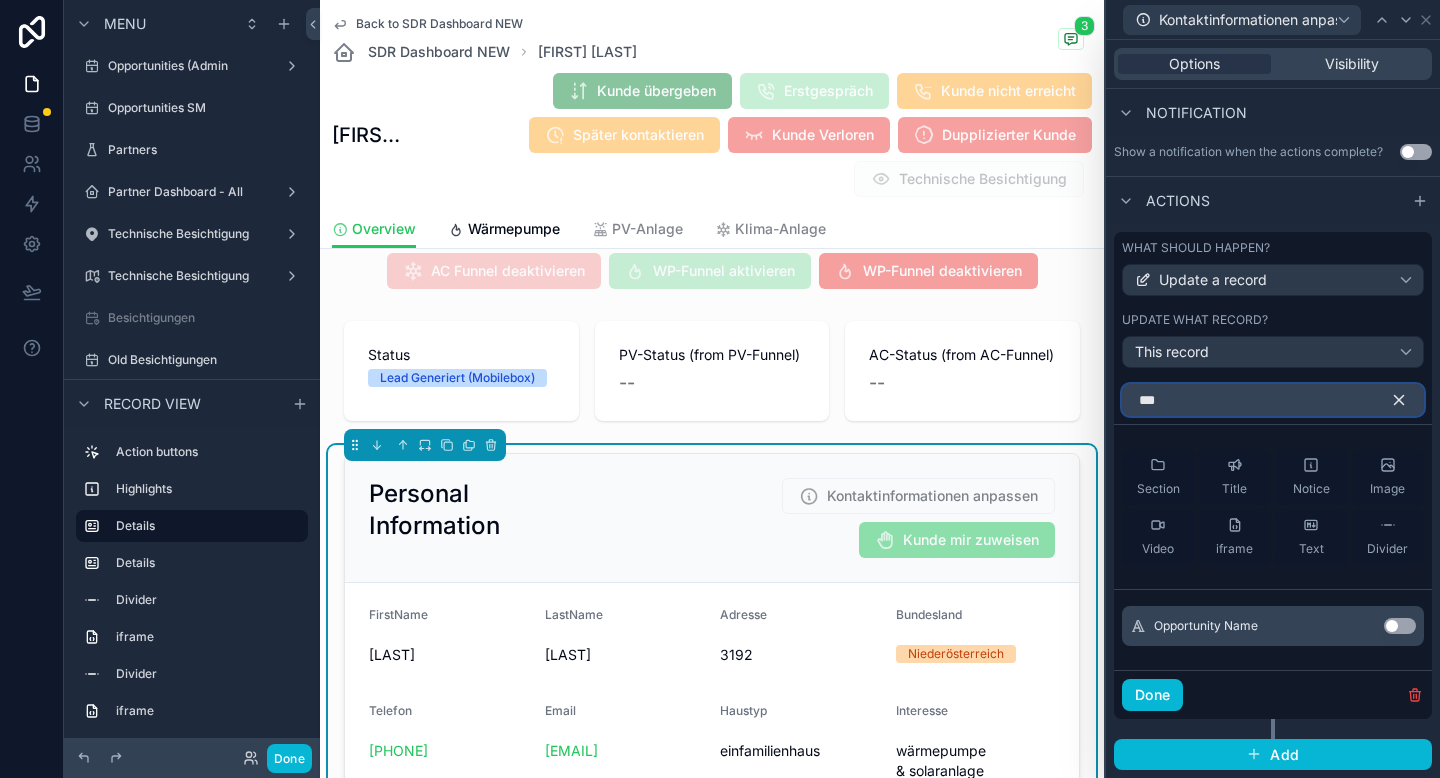 scroll, scrollTop: 521, scrollLeft: 0, axis: vertical 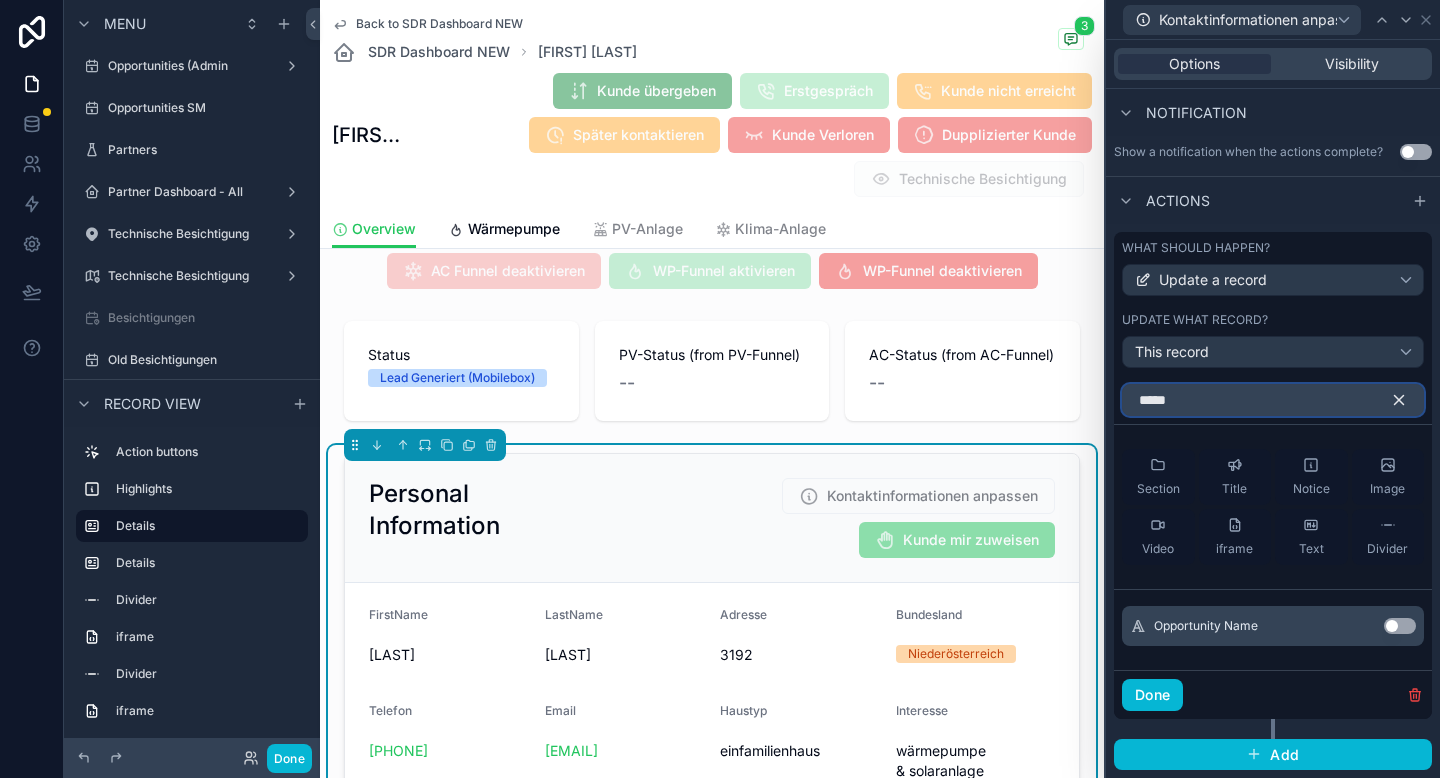 type on "*****" 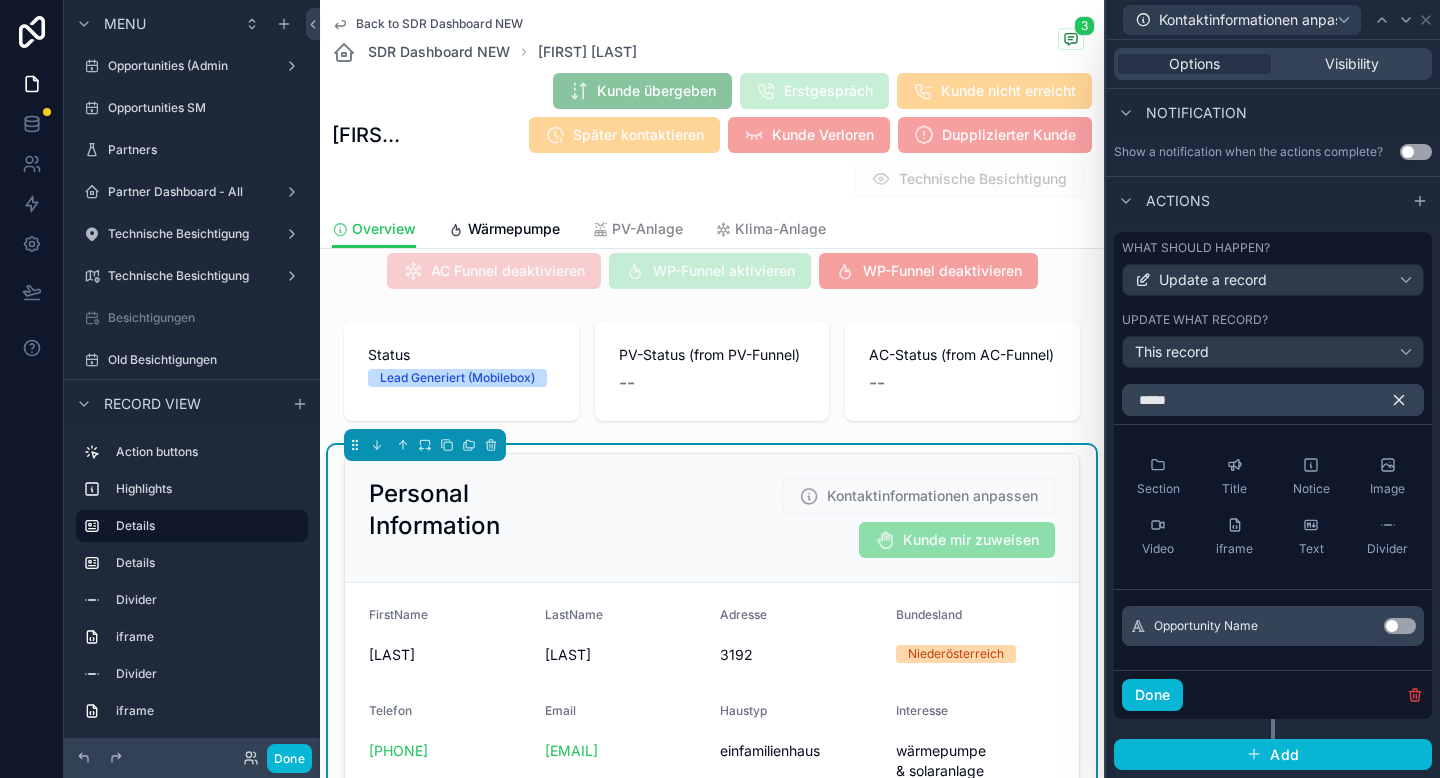 click on "Use setting" at bounding box center [1400, 626] 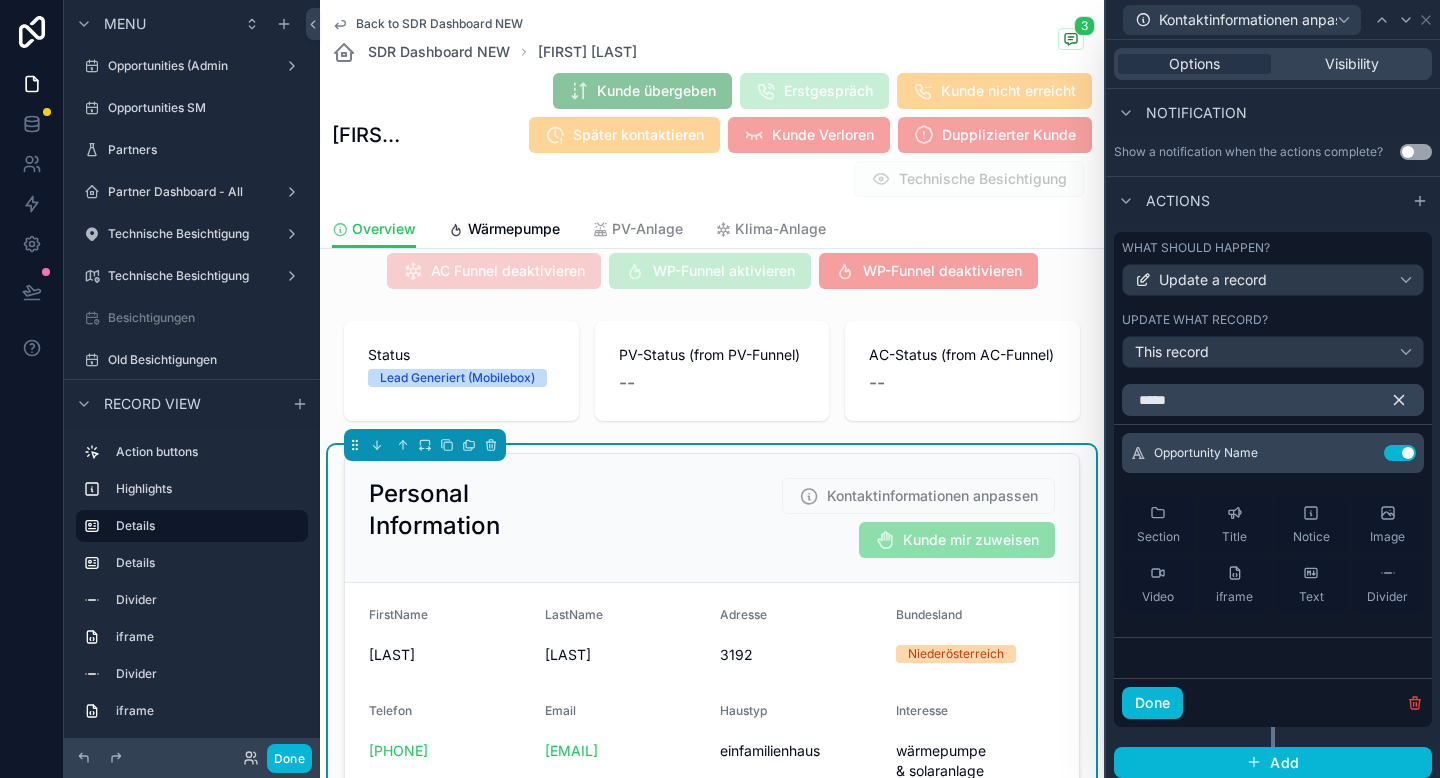 click 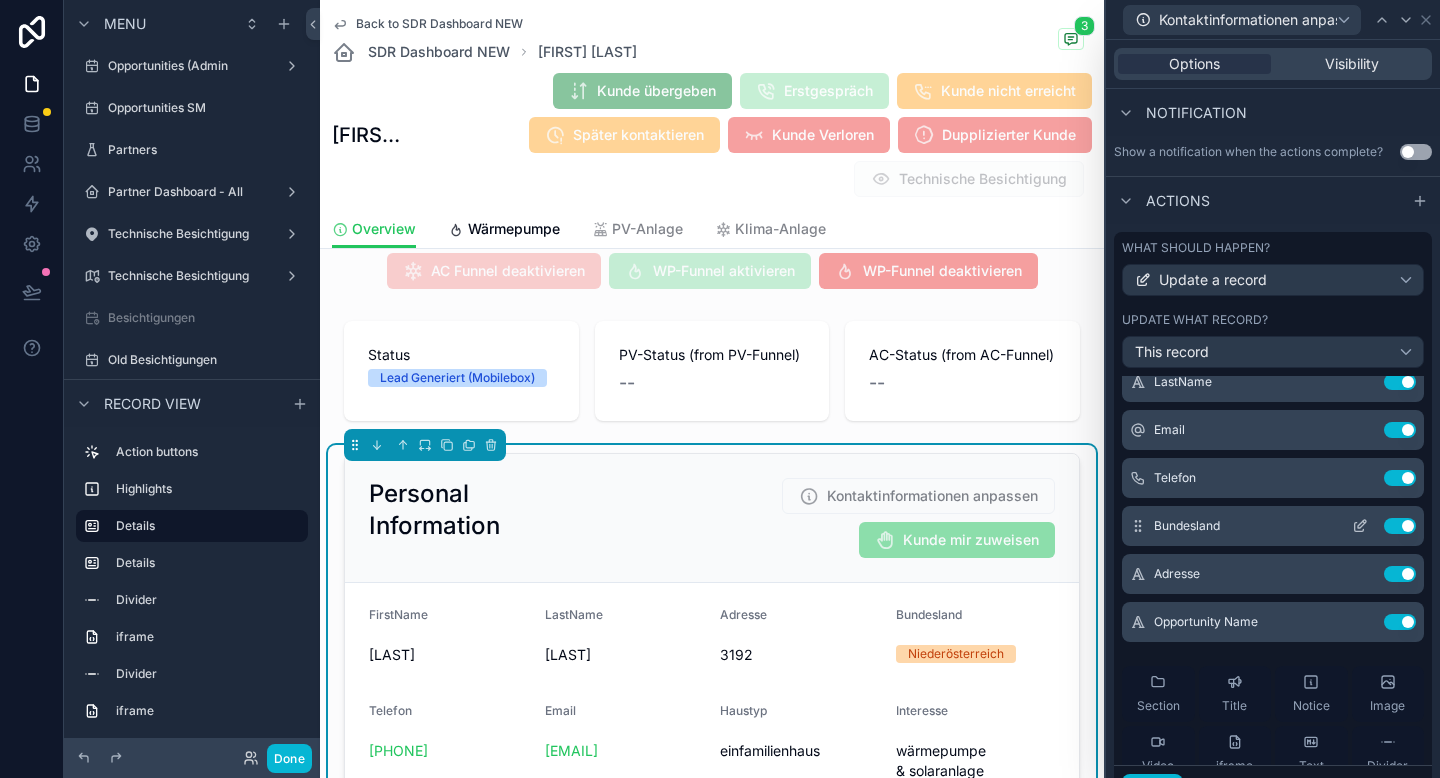 scroll, scrollTop: 136, scrollLeft: 0, axis: vertical 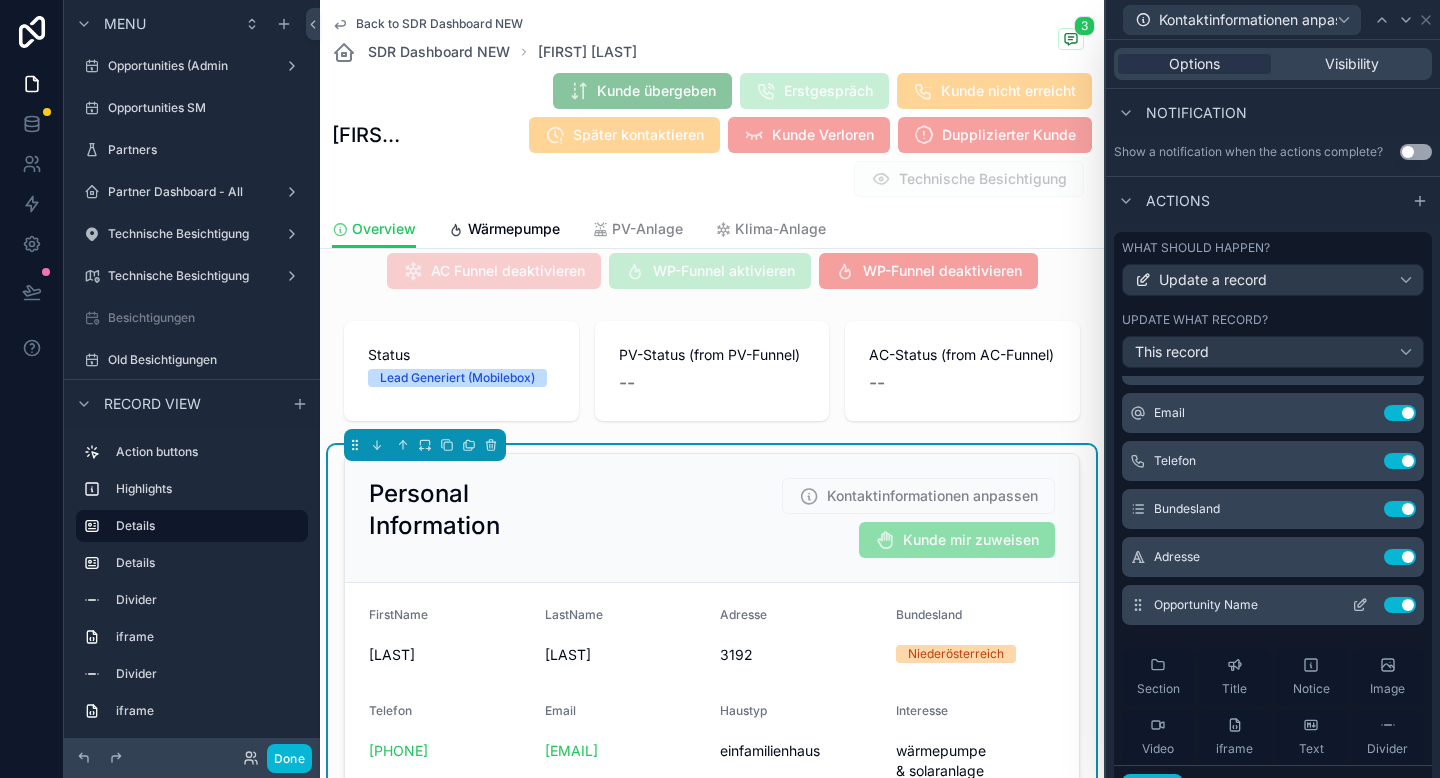 click 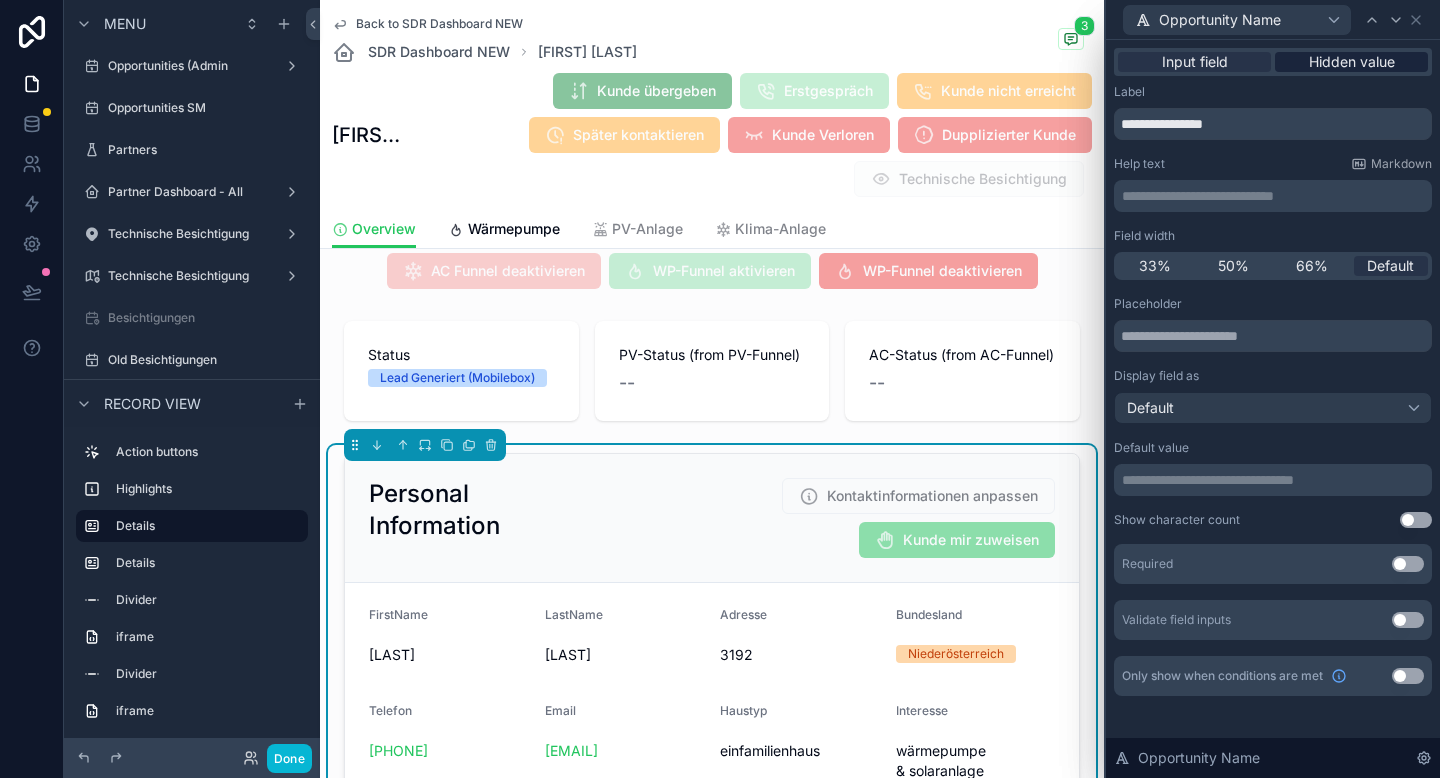 click on "Hidden value" at bounding box center [1352, 62] 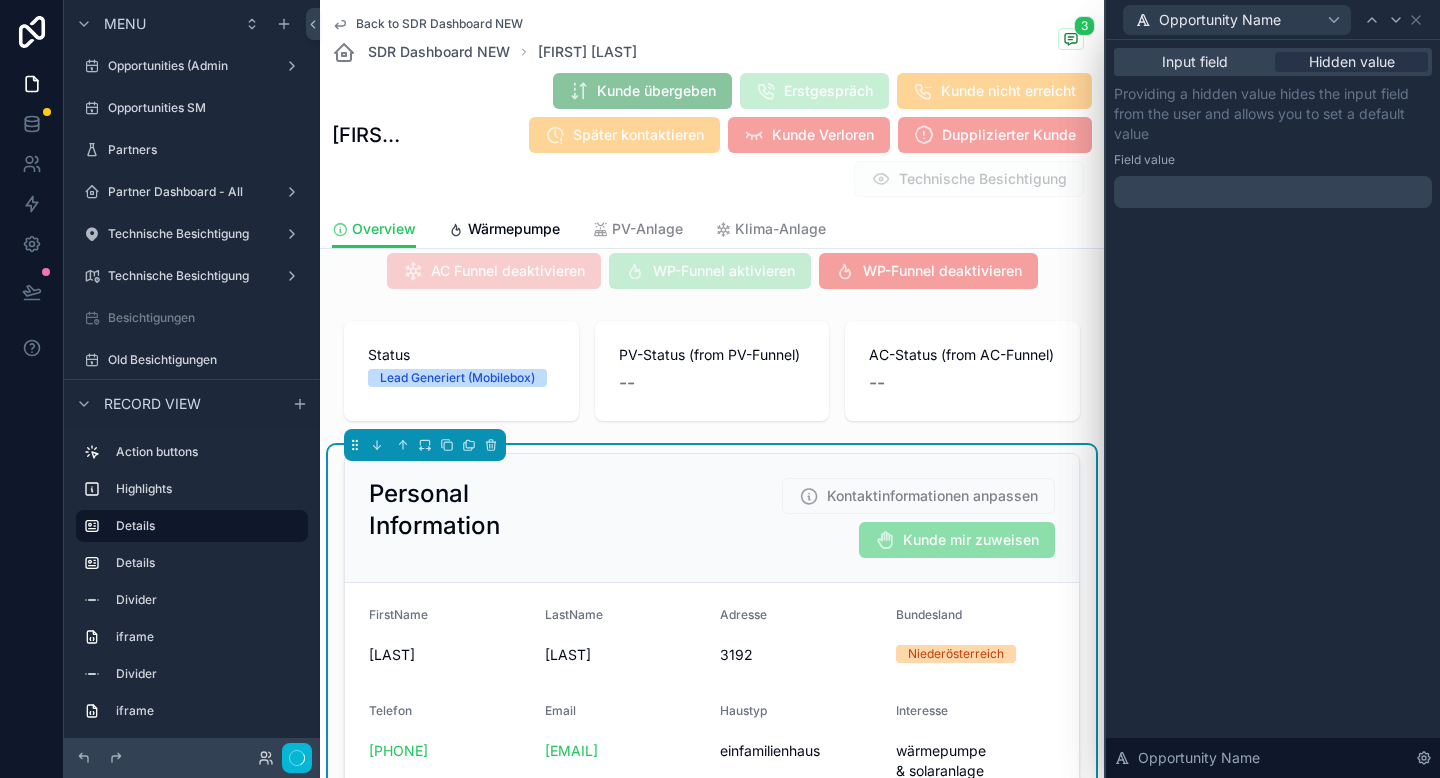 click on "﻿" at bounding box center (1273, 192) 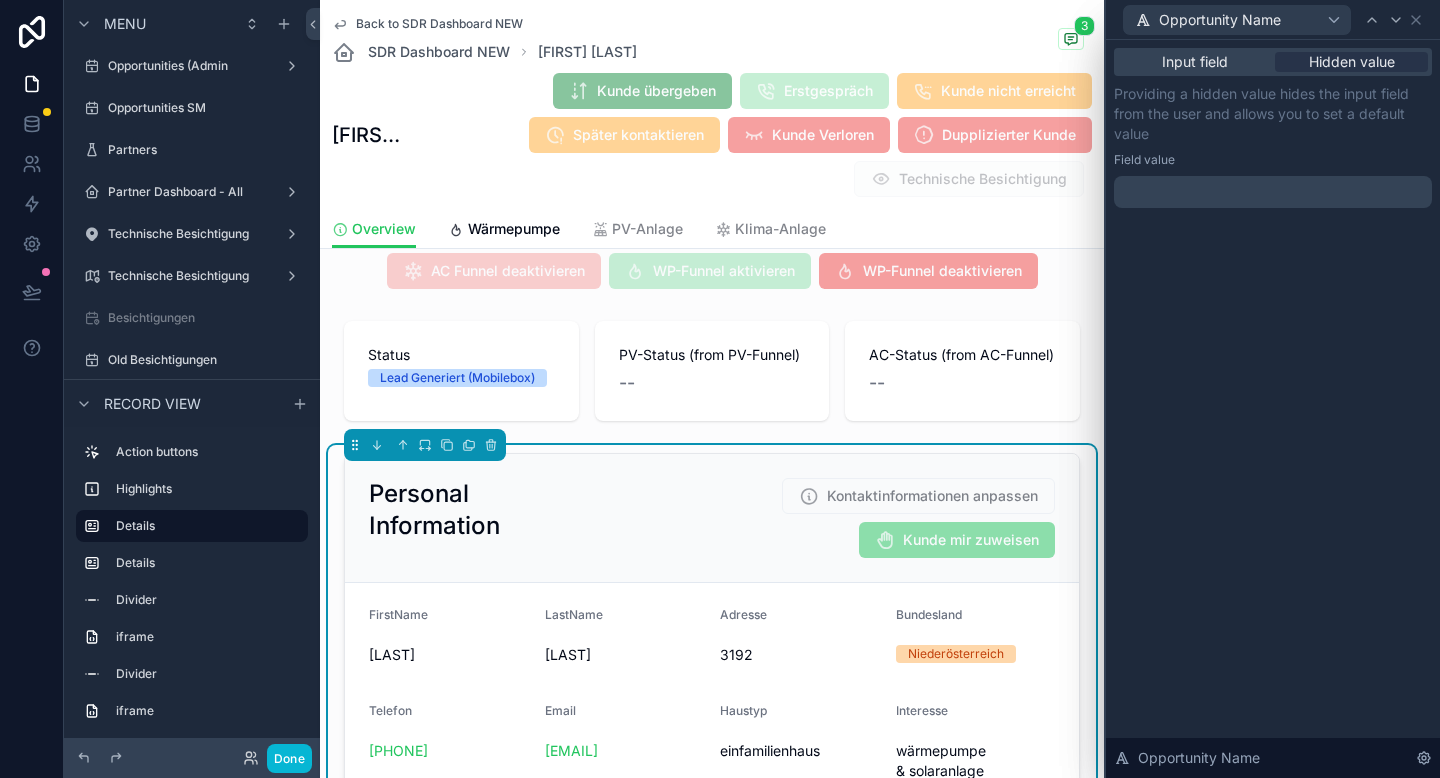 click on "﻿" at bounding box center [1275, 192] 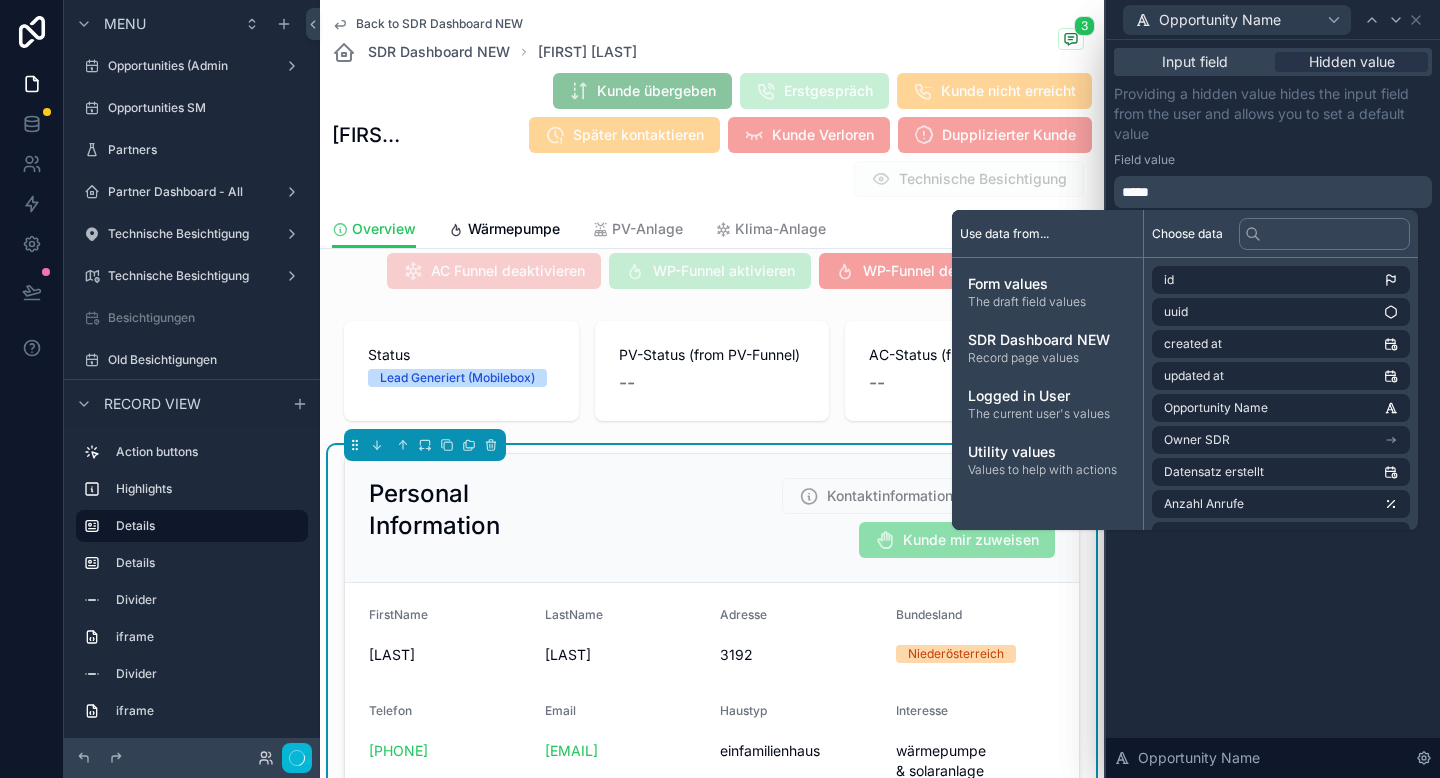type 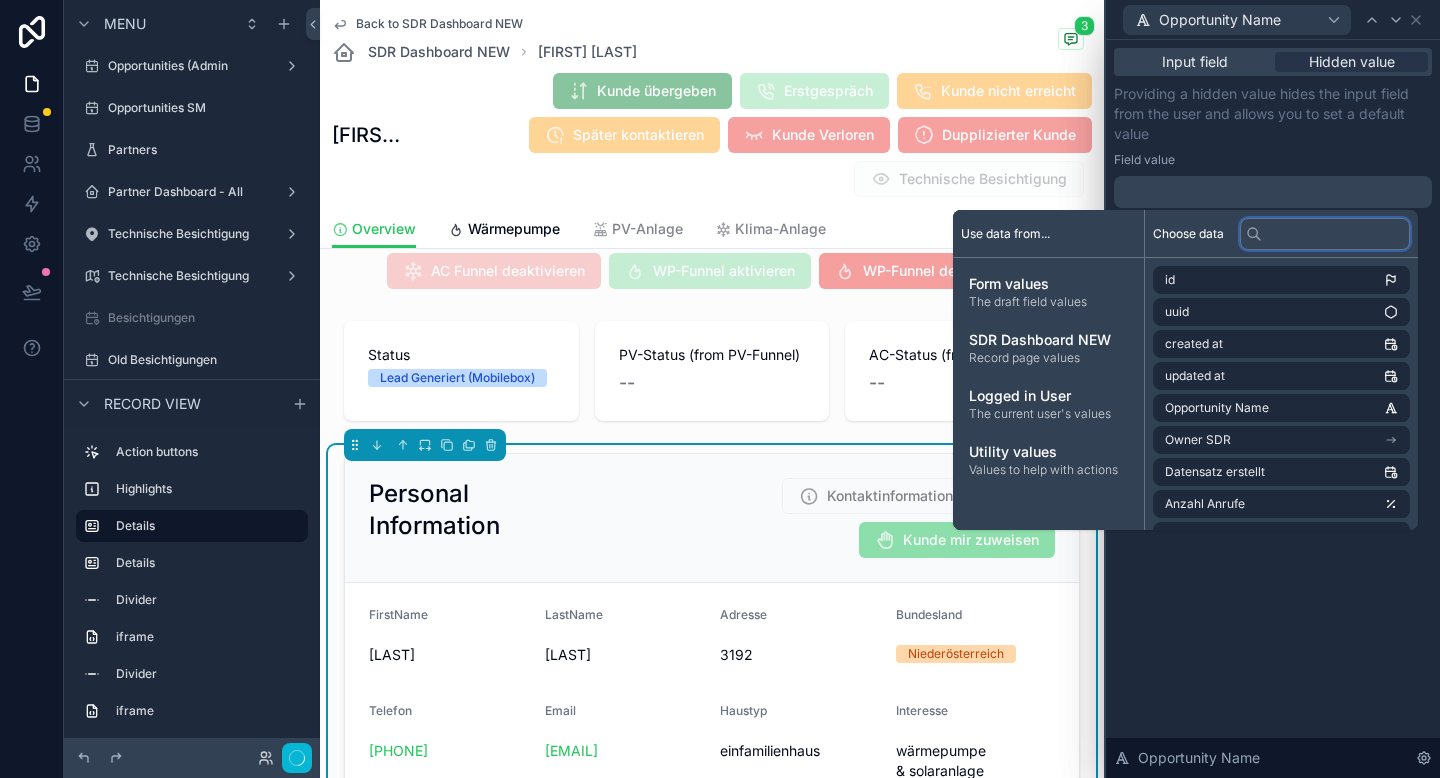 click at bounding box center [1325, 234] 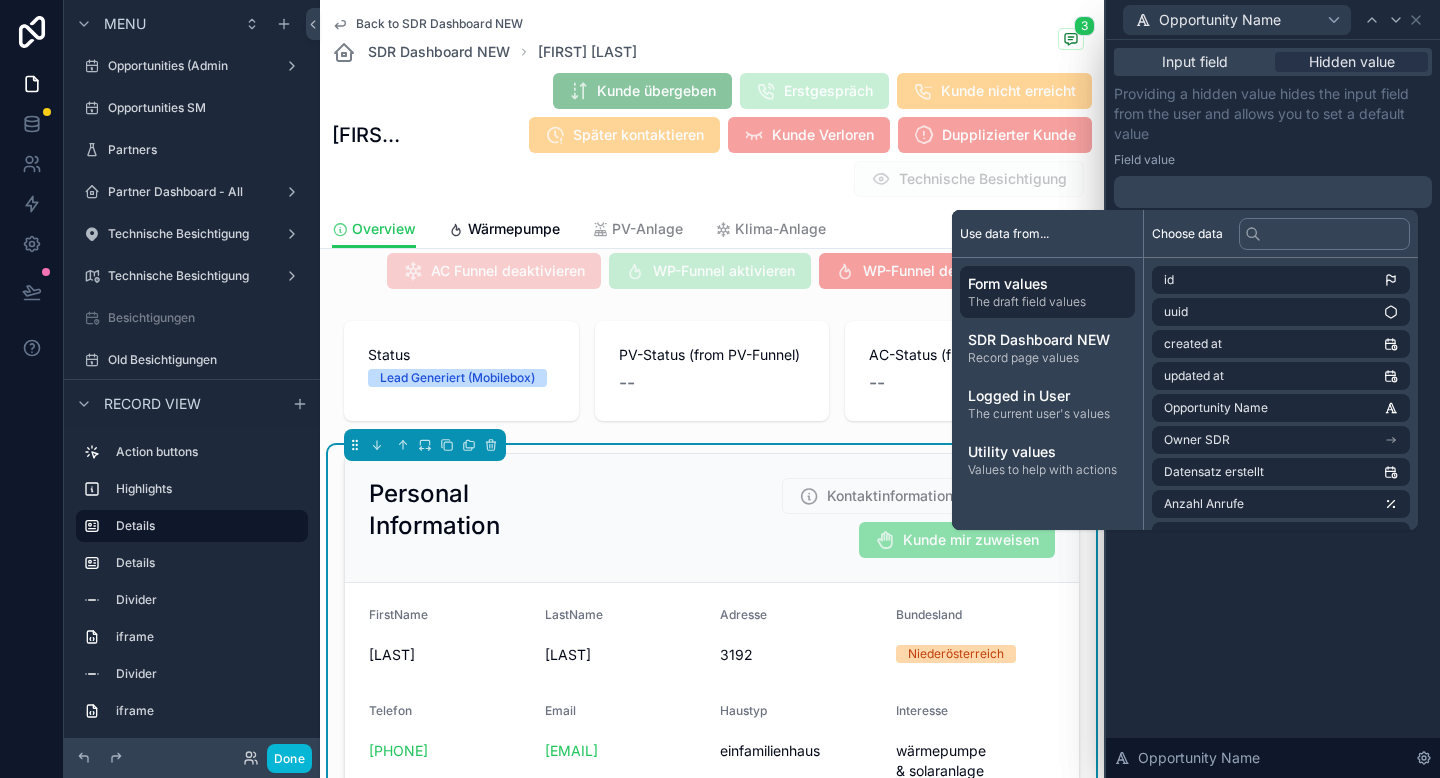 click on "The draft field values" at bounding box center [1047, 302] 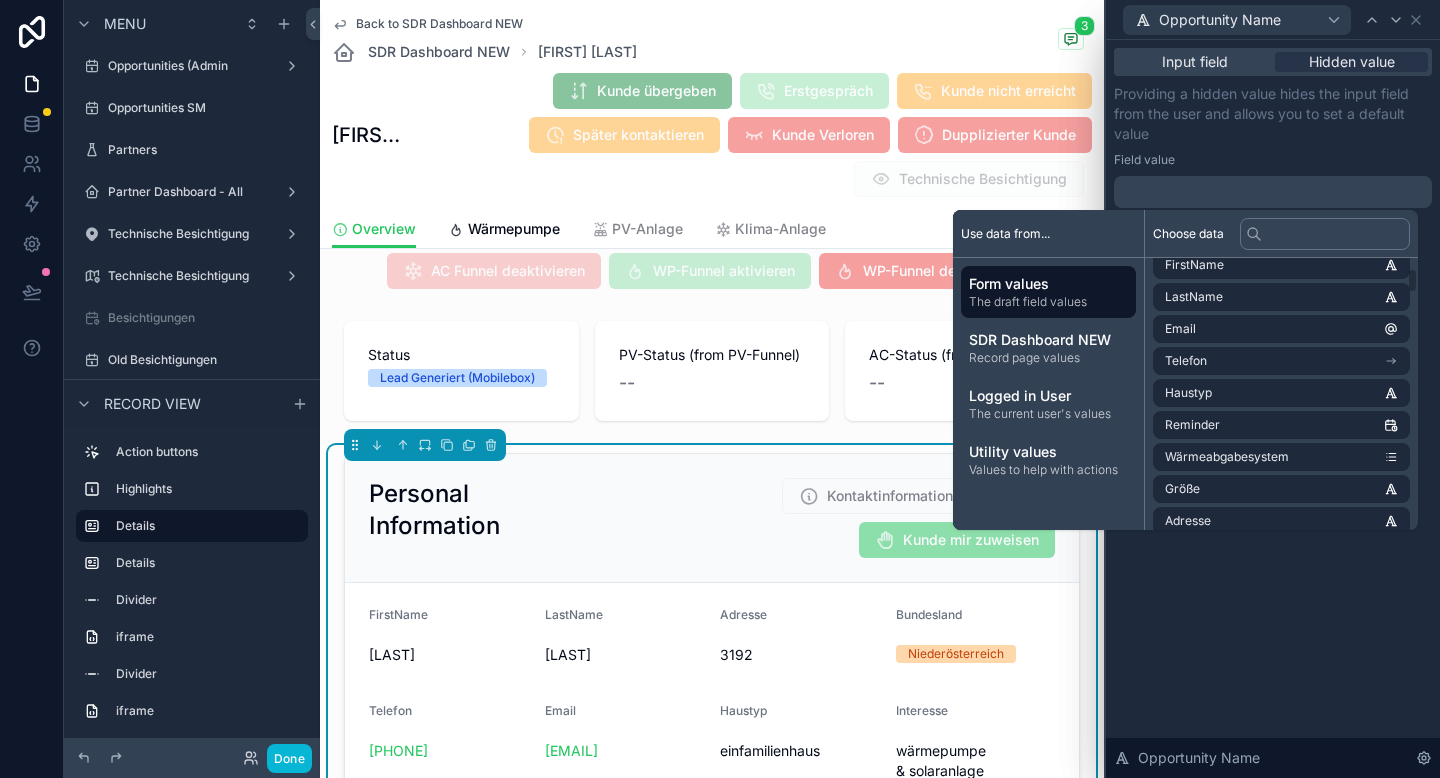 scroll, scrollTop: 582, scrollLeft: 0, axis: vertical 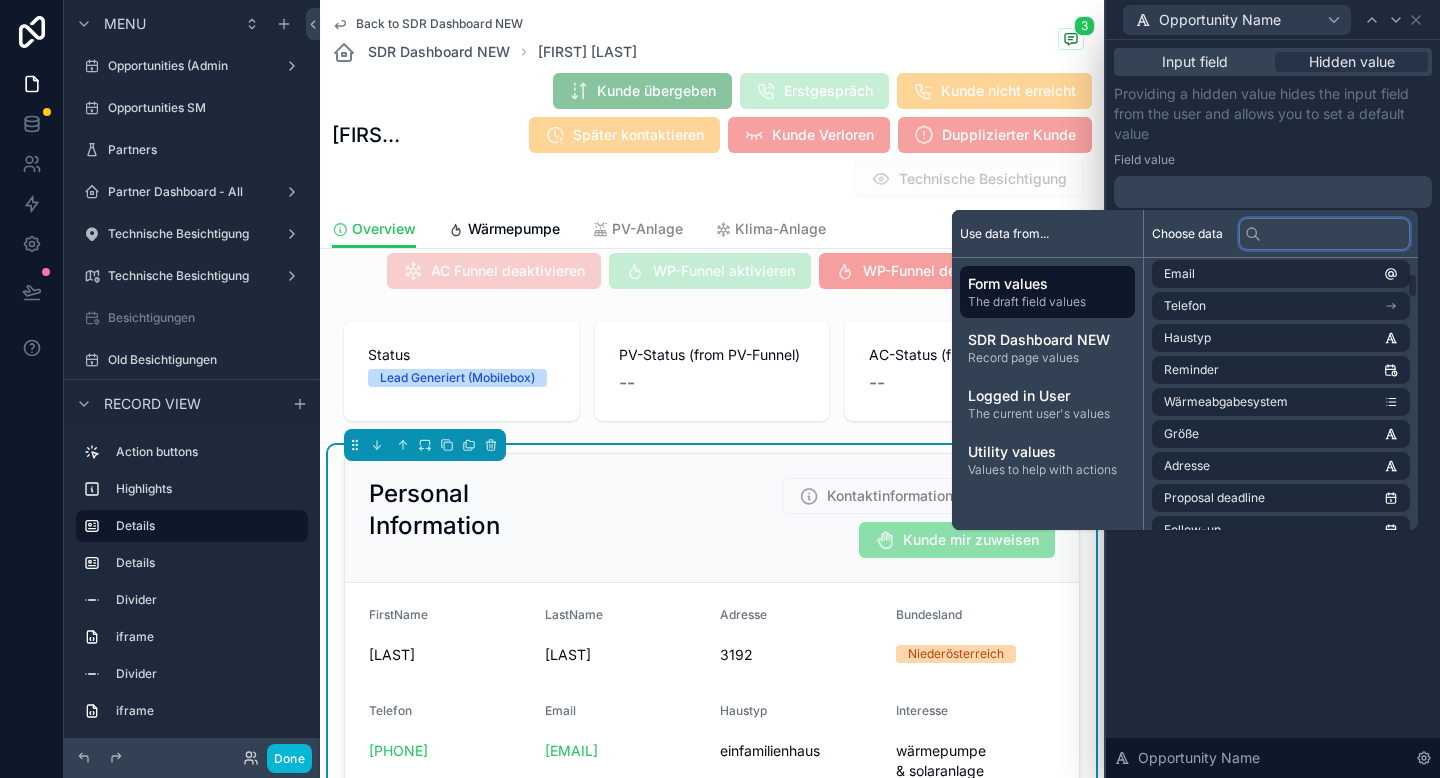 click at bounding box center (1324, 234) 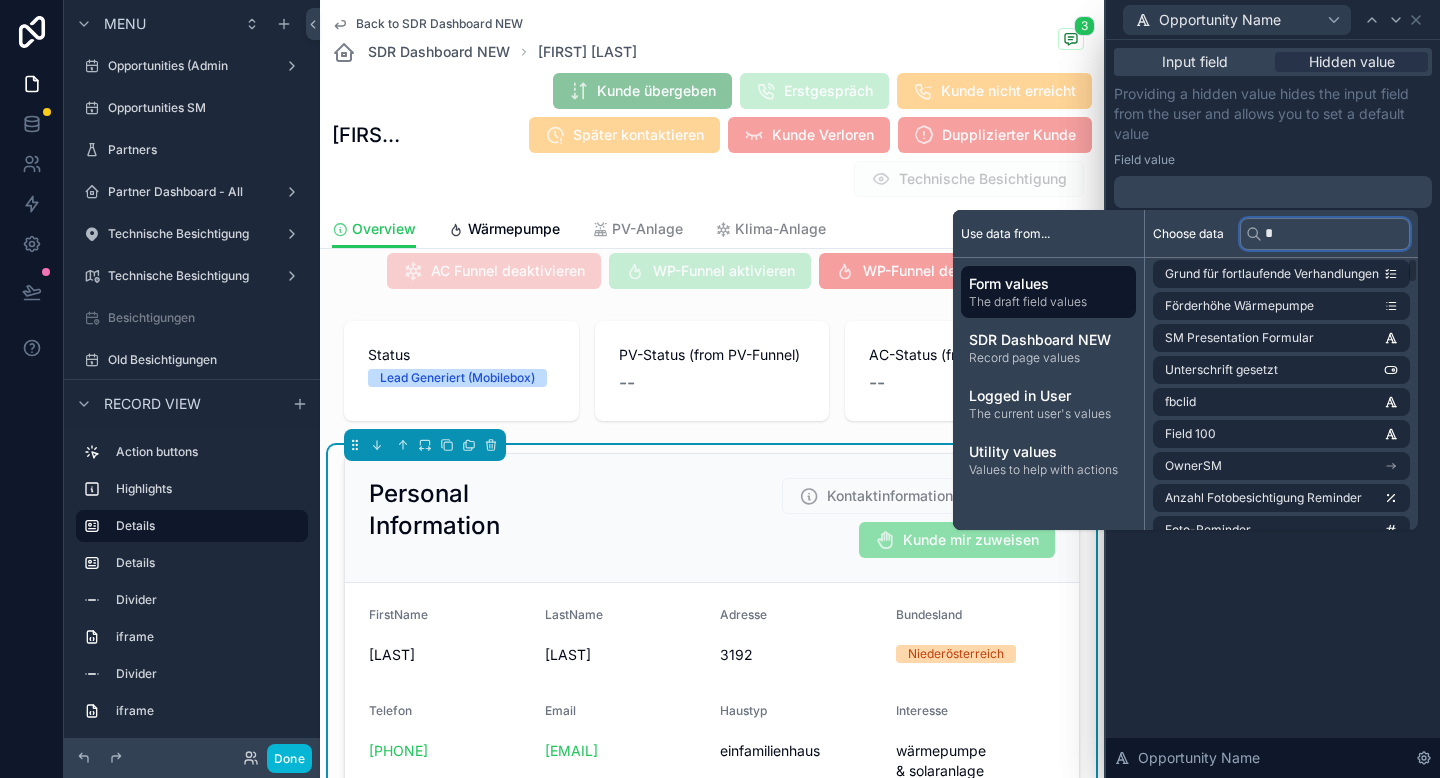 scroll, scrollTop: 8, scrollLeft: 0, axis: vertical 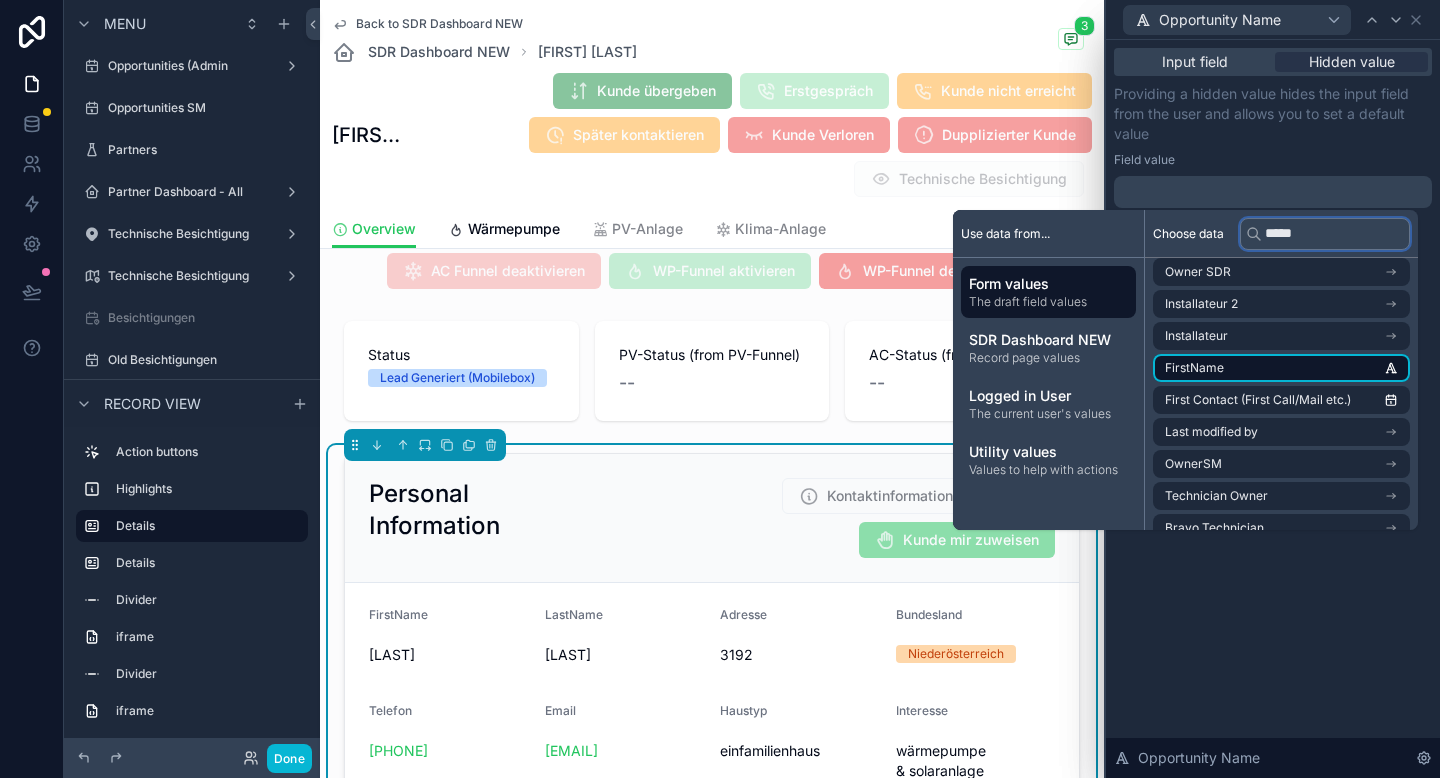 type on "*****" 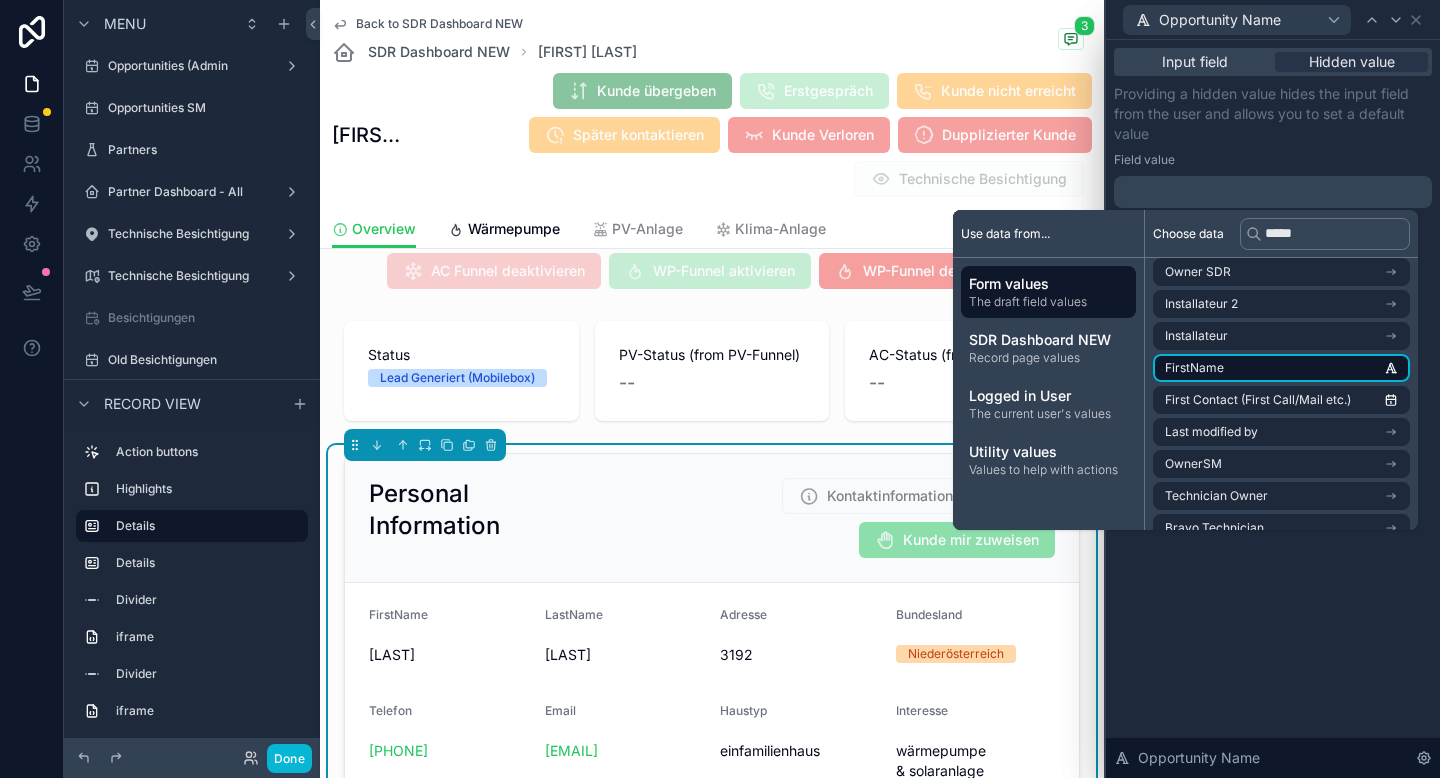 click on "FirstName" at bounding box center [1281, 368] 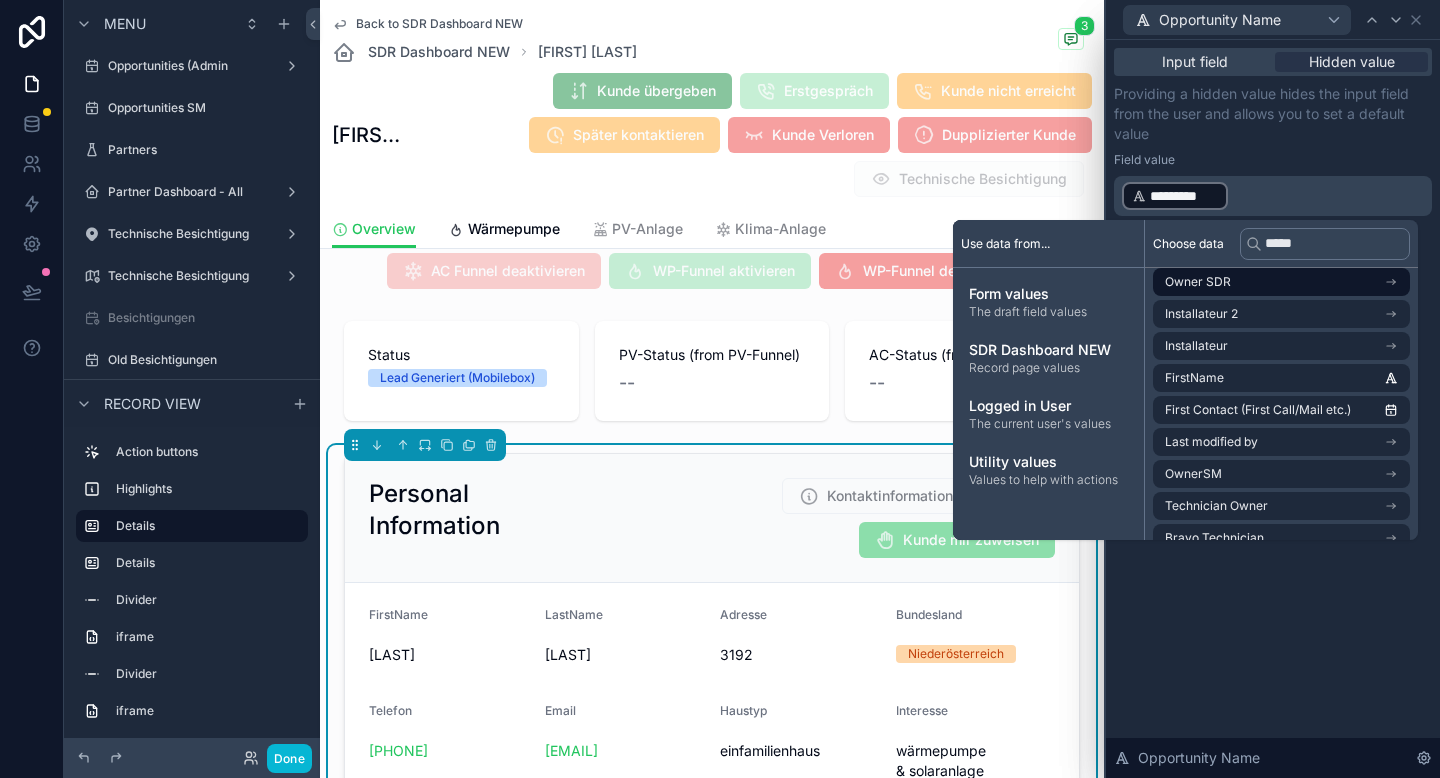 click on "﻿ ********* ﻿ ﻿" at bounding box center [1275, 196] 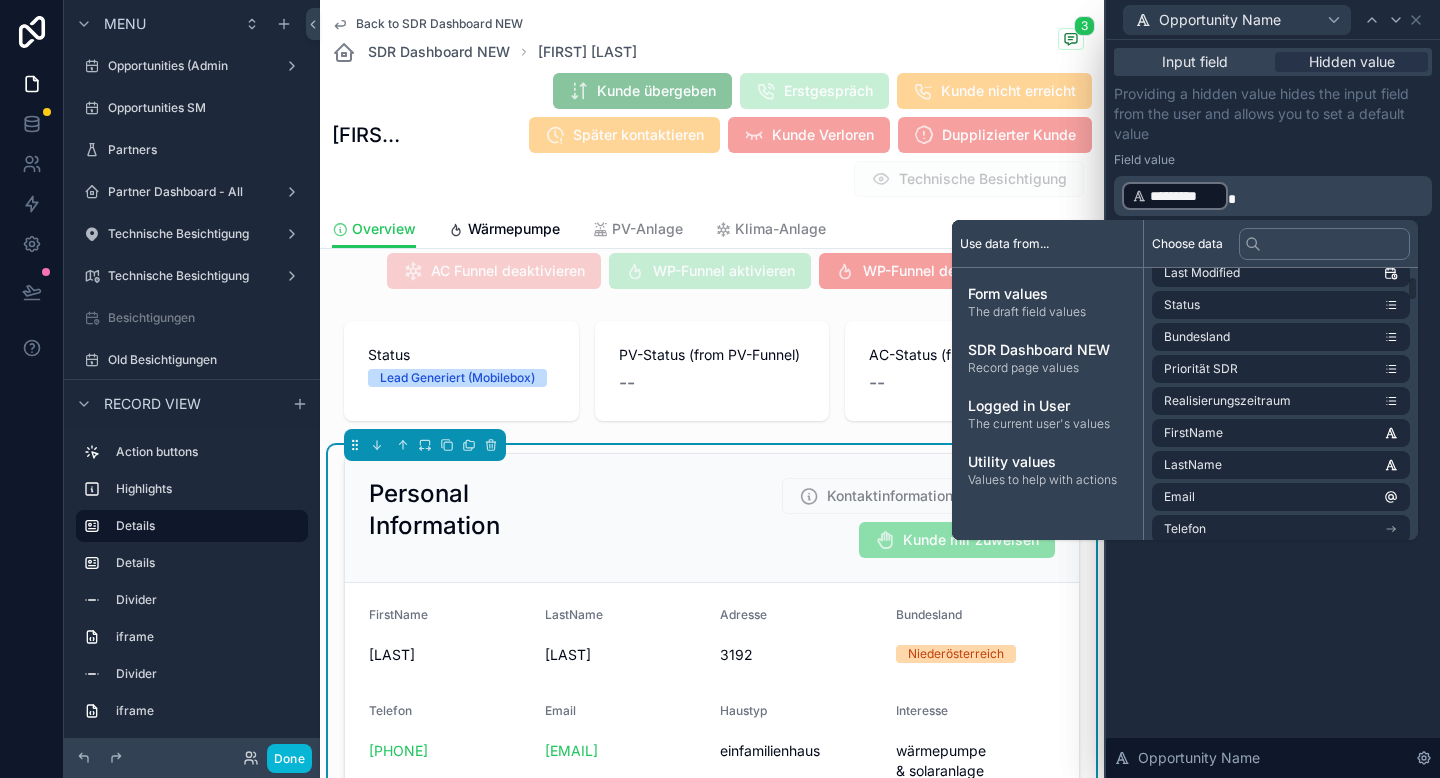 scroll, scrollTop: 340, scrollLeft: 0, axis: vertical 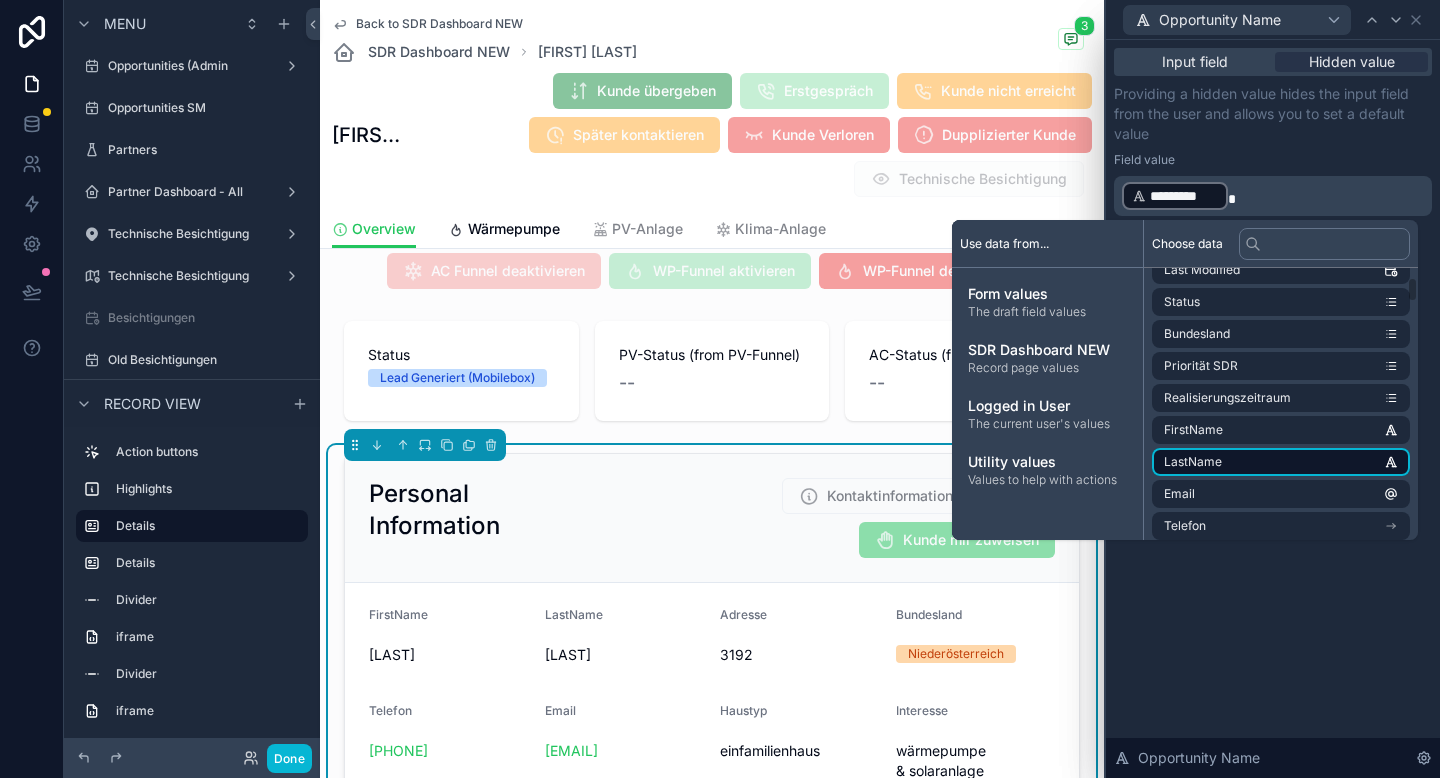 click on "LastName" at bounding box center (1281, 462) 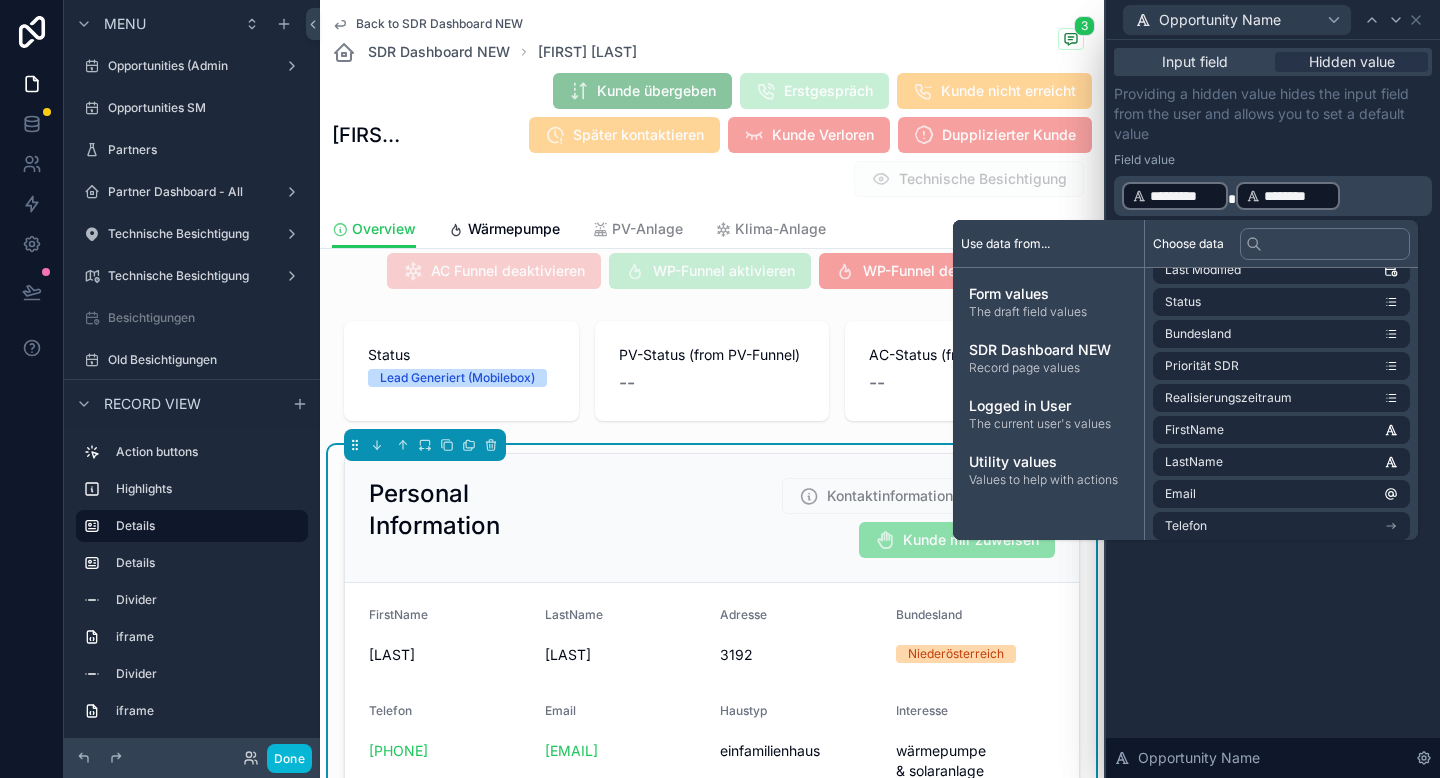 click on "Input field Hidden value Providing a hidden value hides the input field from the user and allows you to set a default value Field value ﻿ ********* ﻿   ******** ﻿ ﻿ Opportunity Name" at bounding box center (1273, 409) 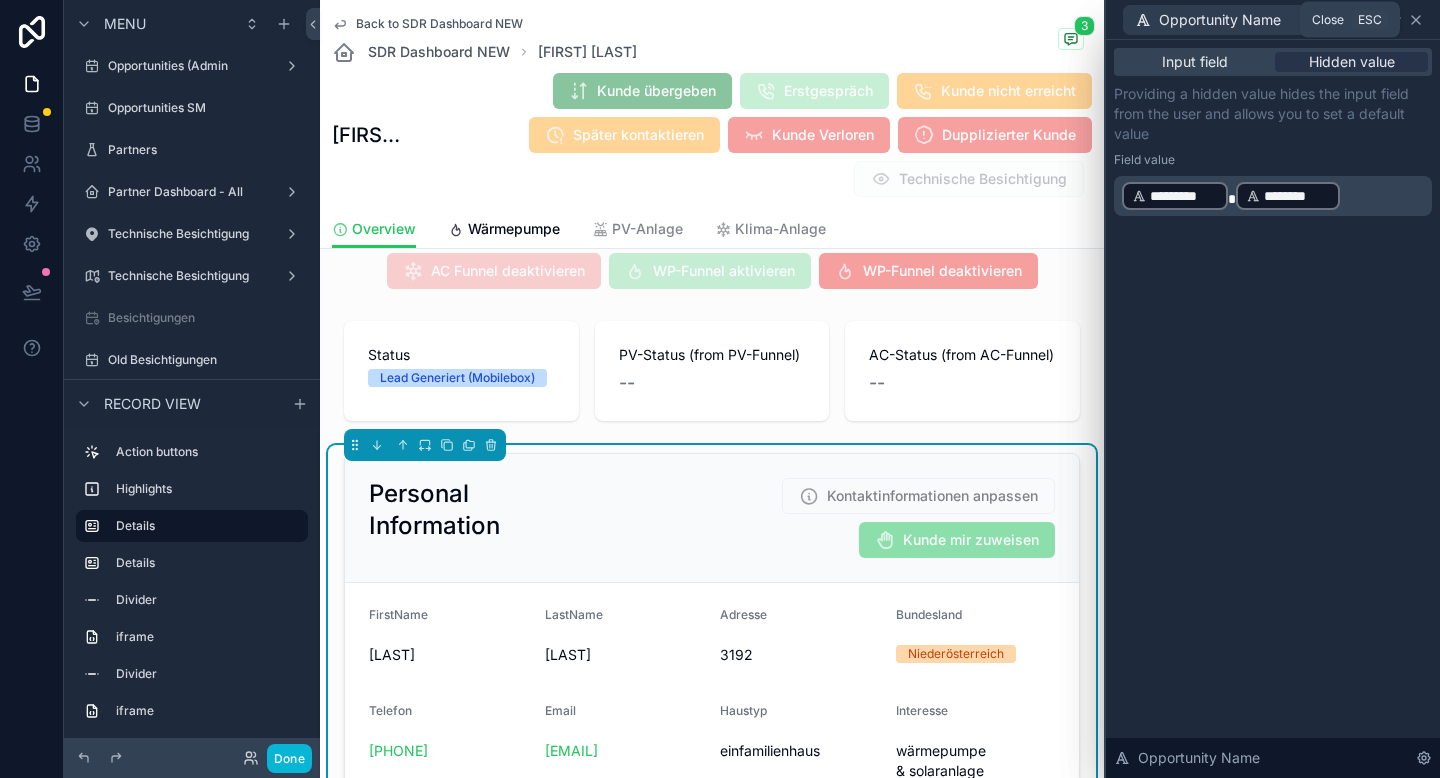 click 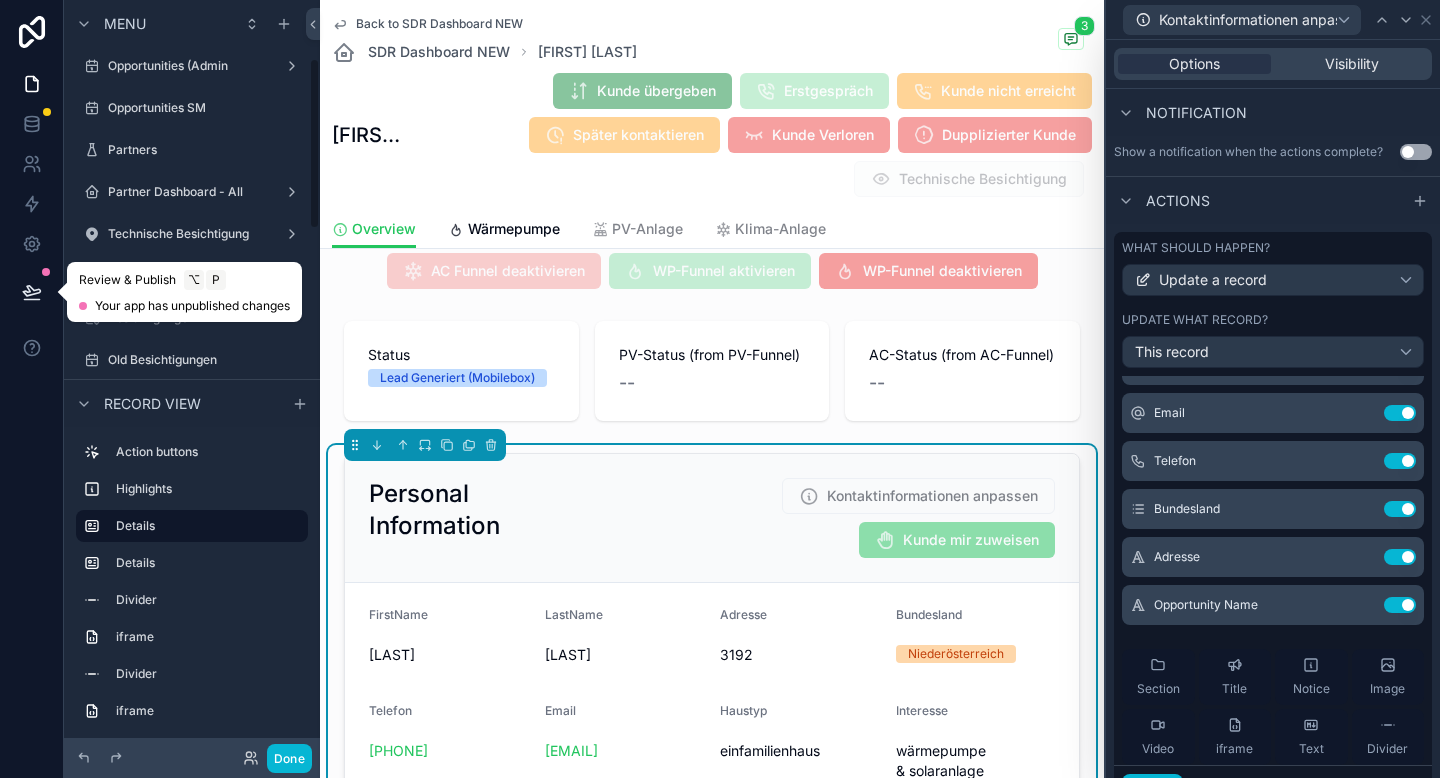 click 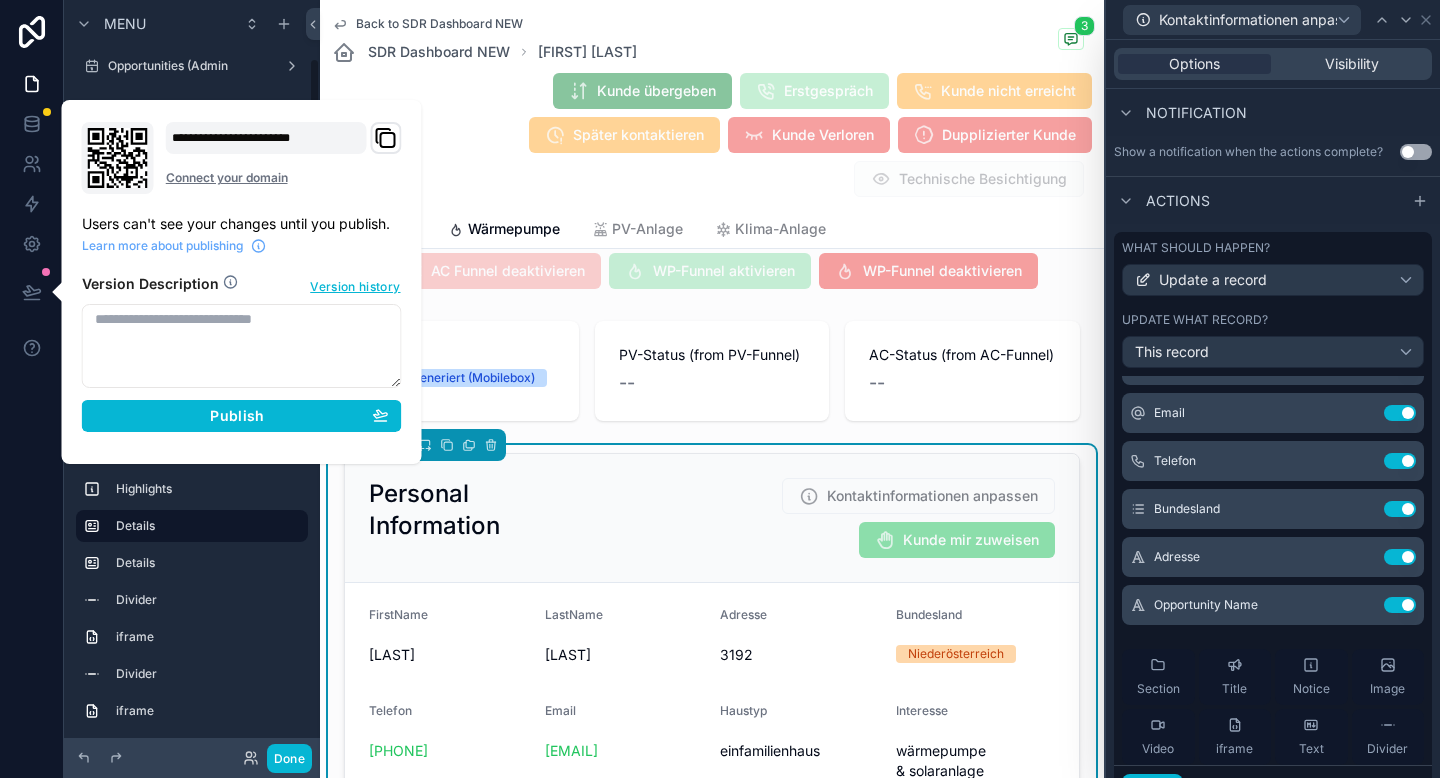 click at bounding box center (242, 346) 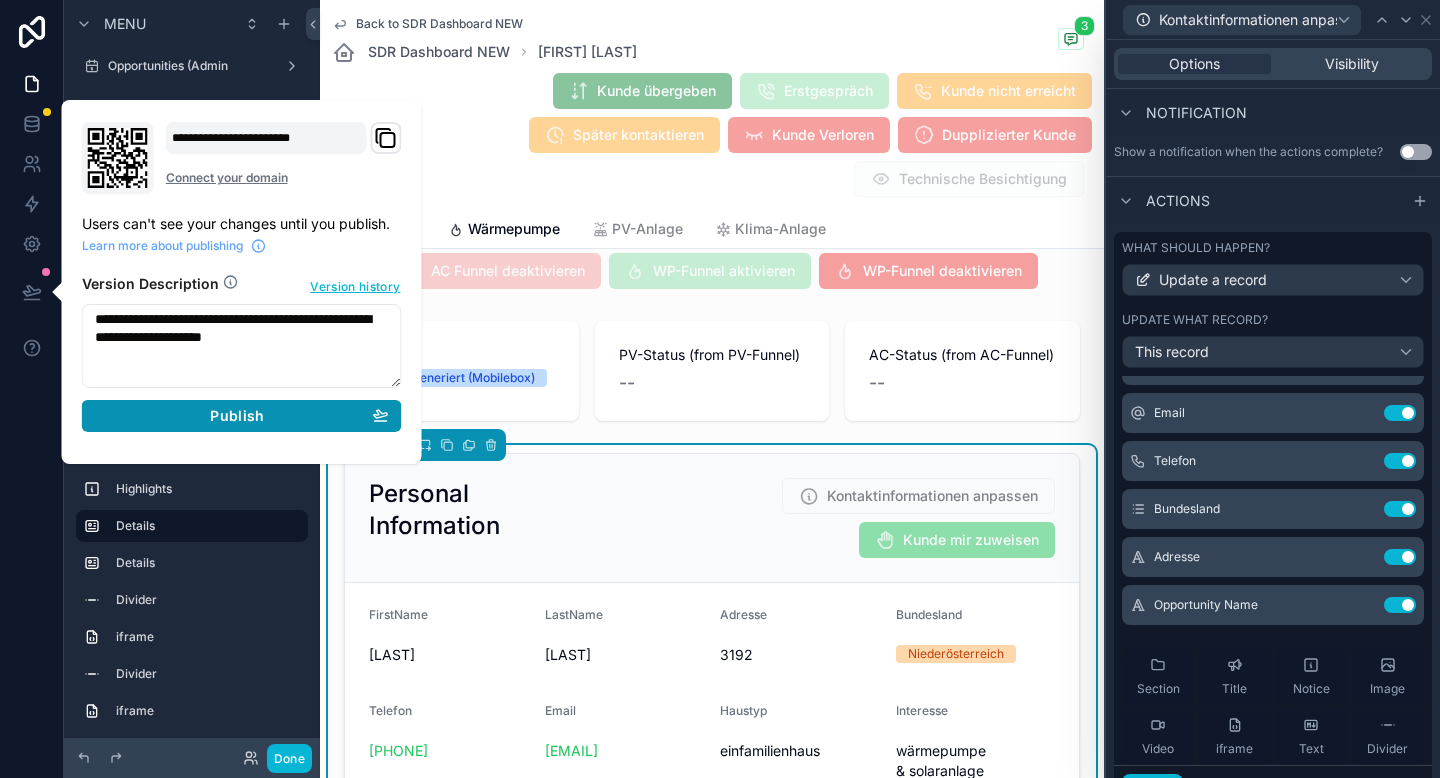 type on "**********" 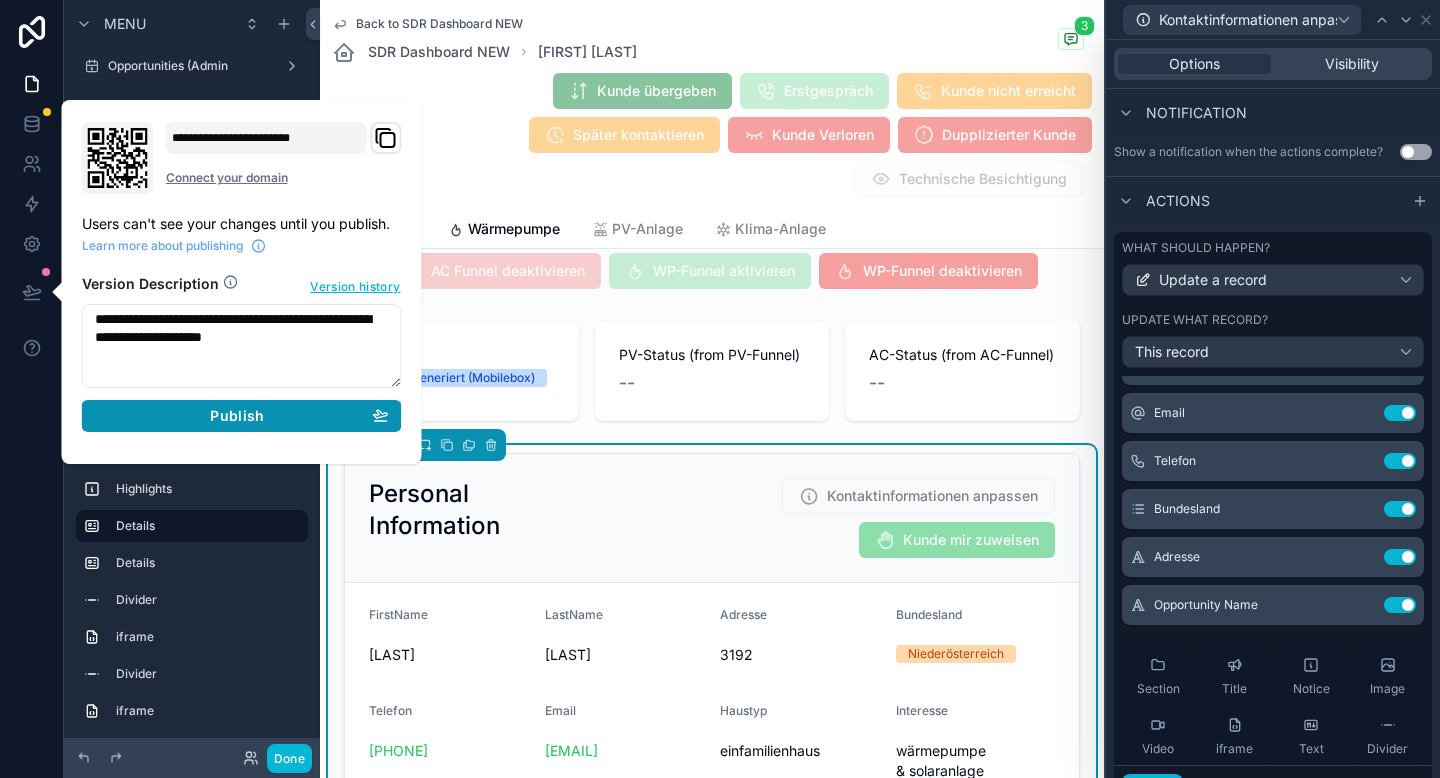click on "Publish" at bounding box center [242, 416] 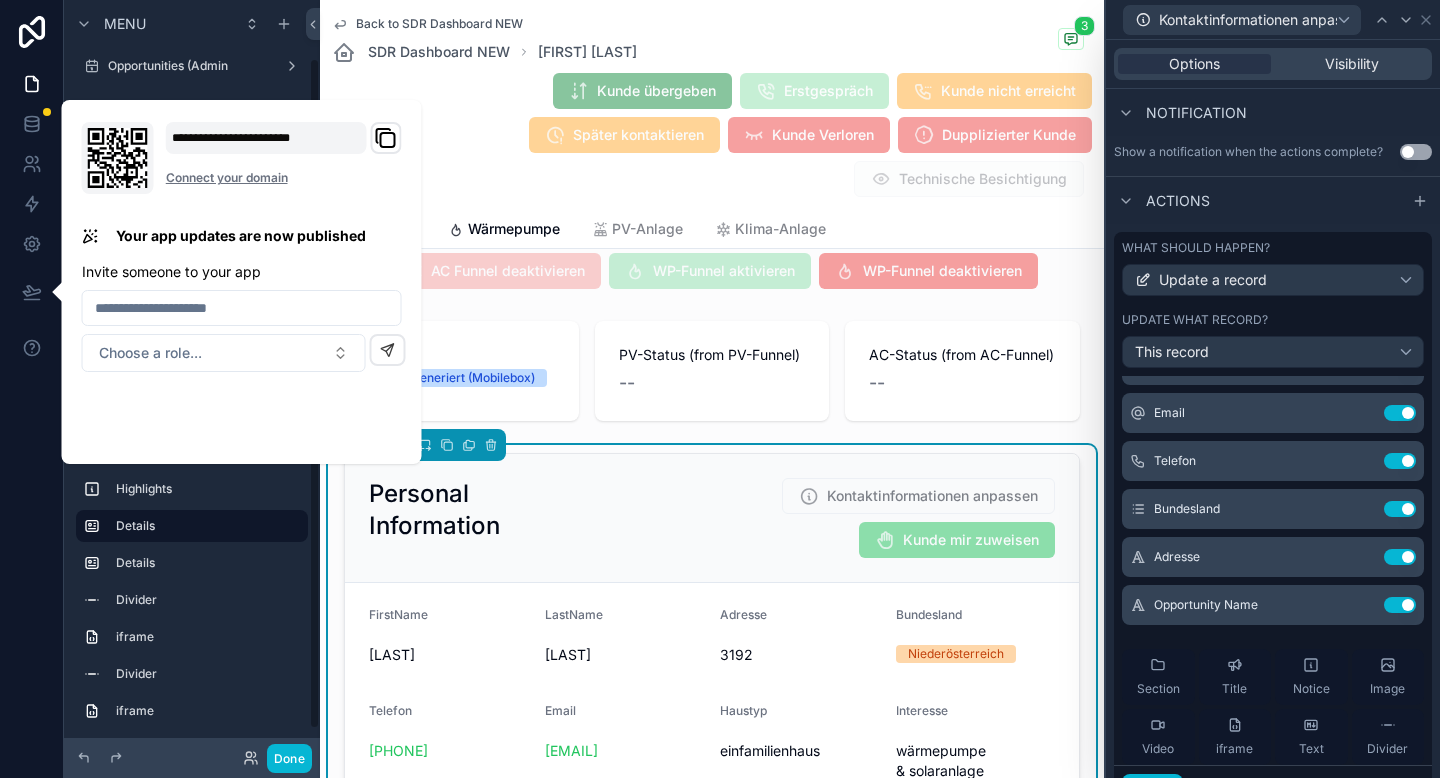 click at bounding box center [32, 389] 